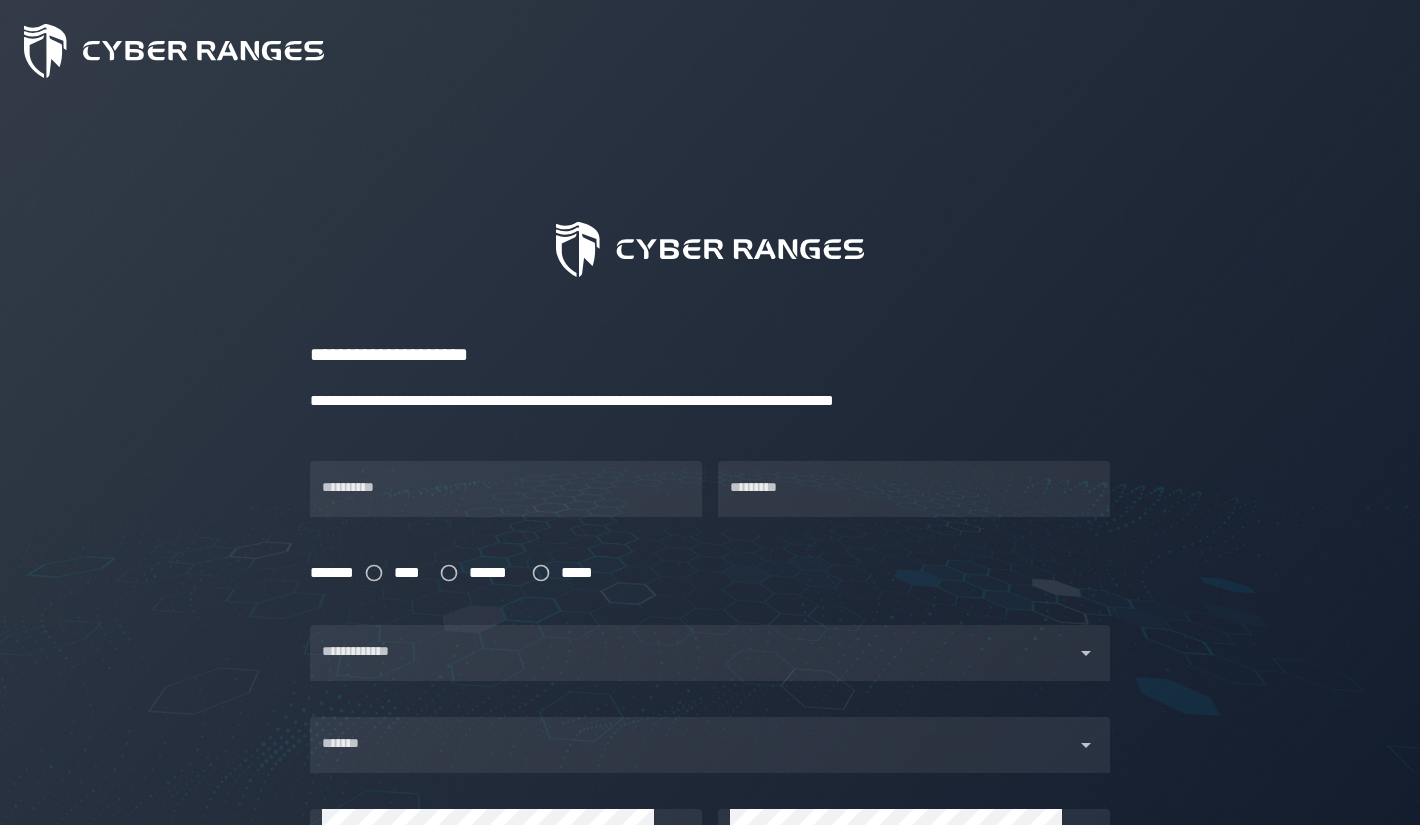 scroll, scrollTop: 0, scrollLeft: 0, axis: both 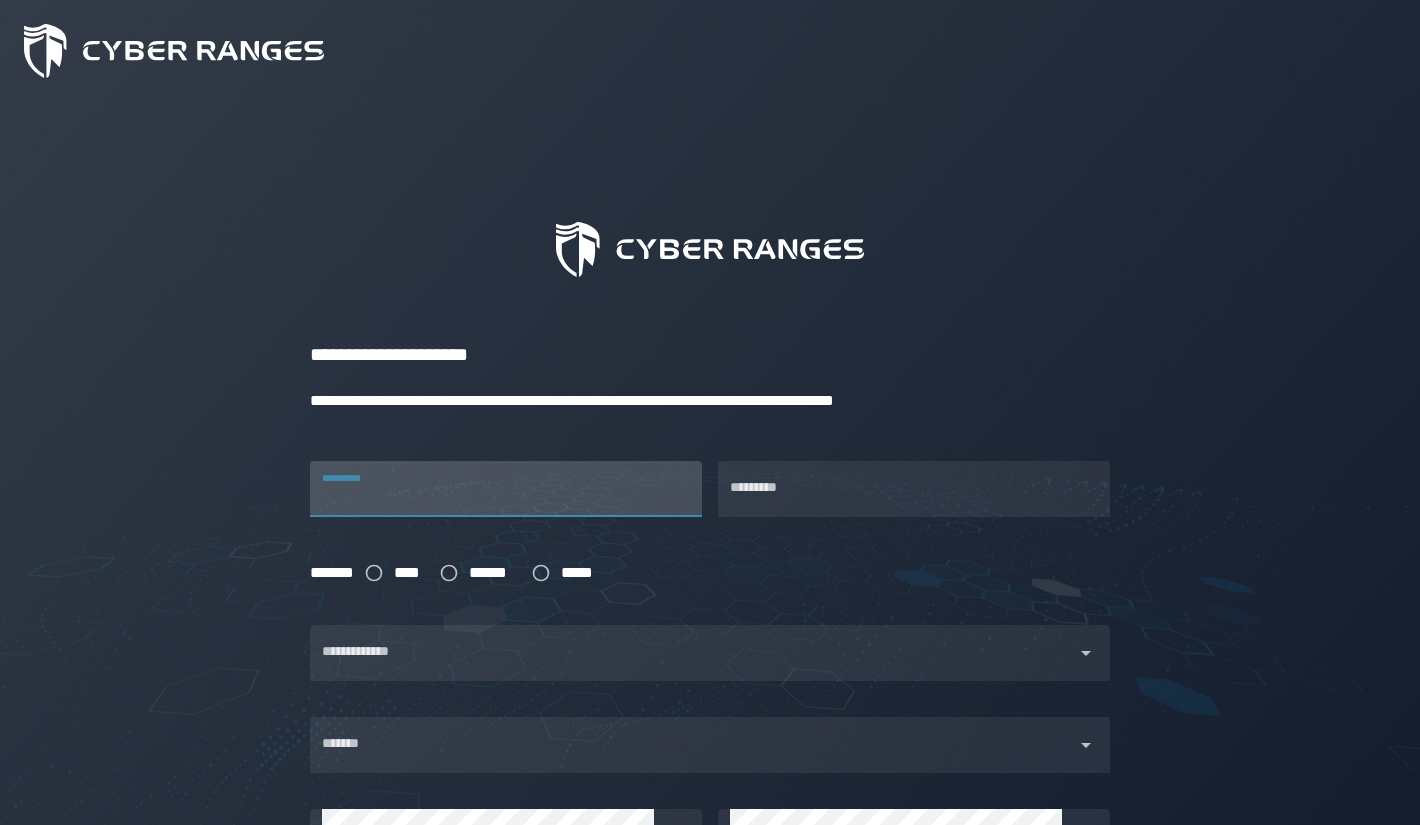 click on "**********" at bounding box center [506, 489] 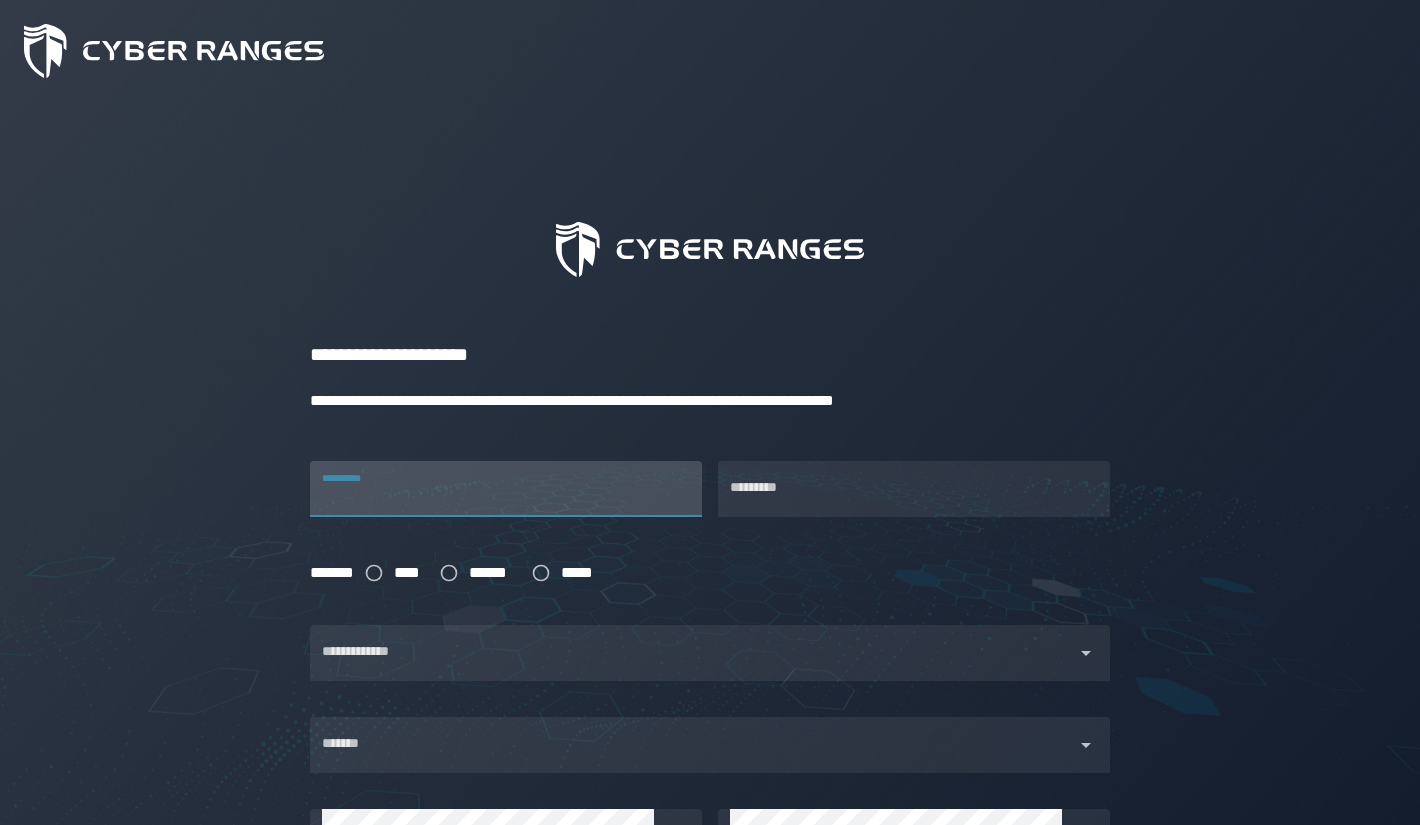type on "******" 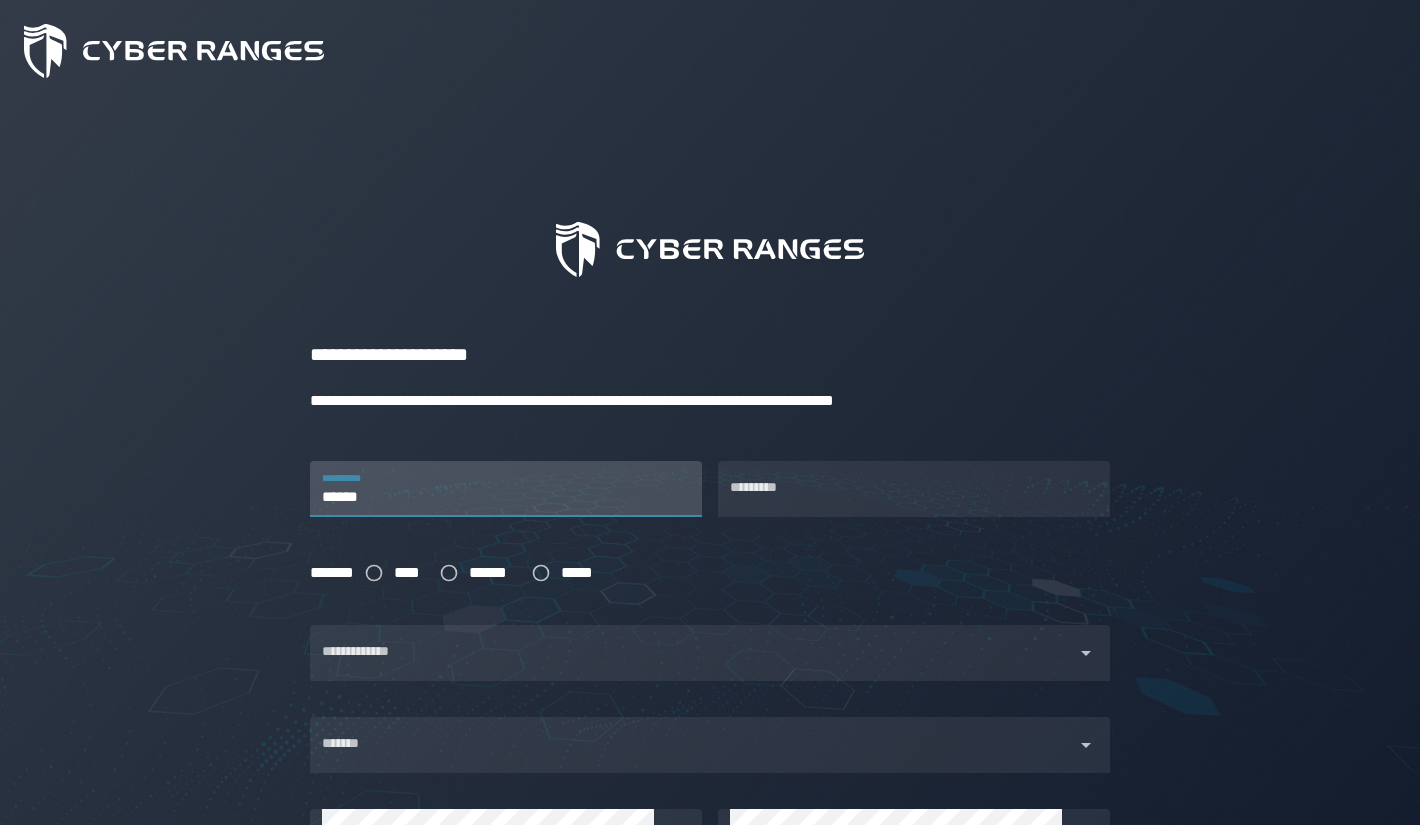 type on "*******" 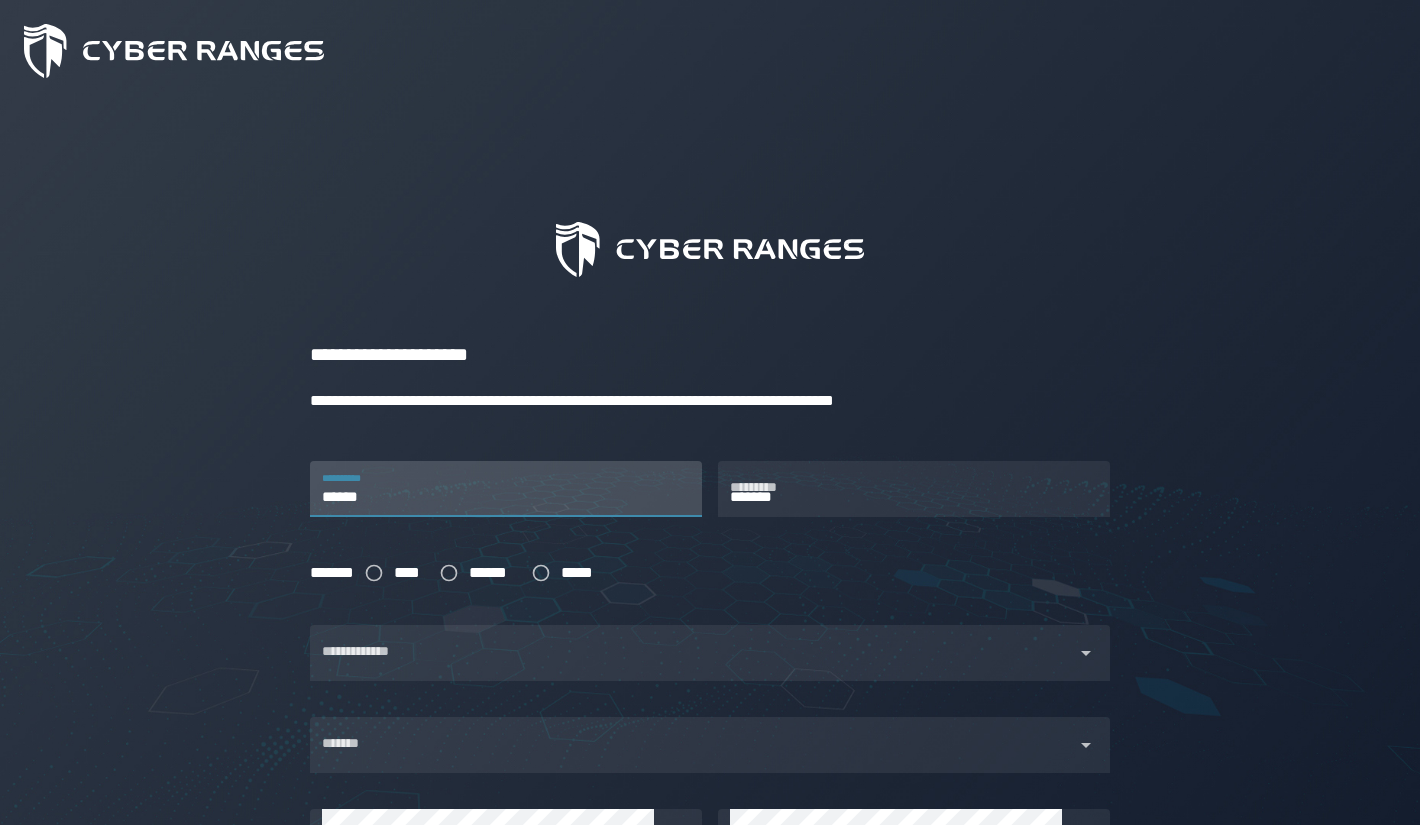type on "**********" 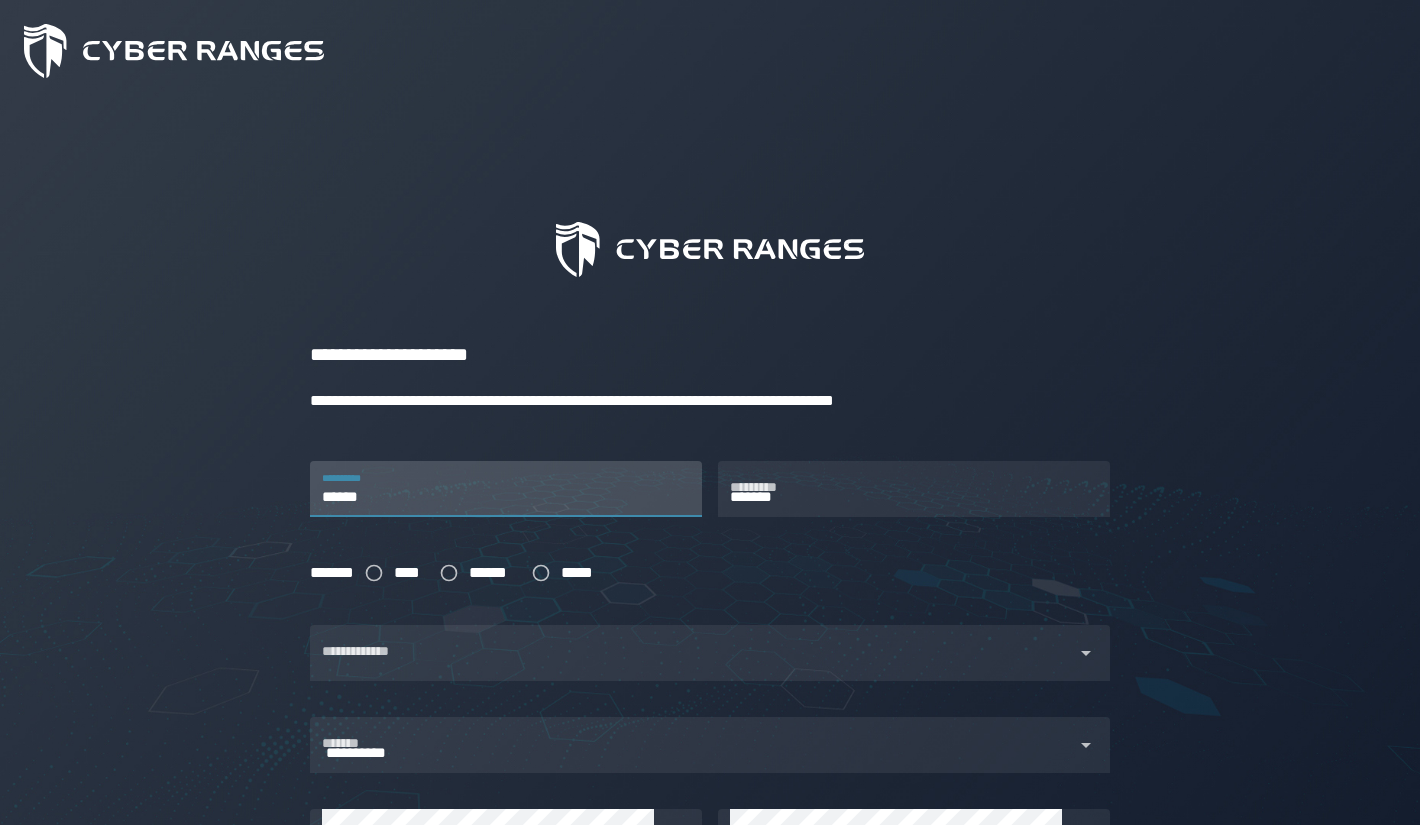 type 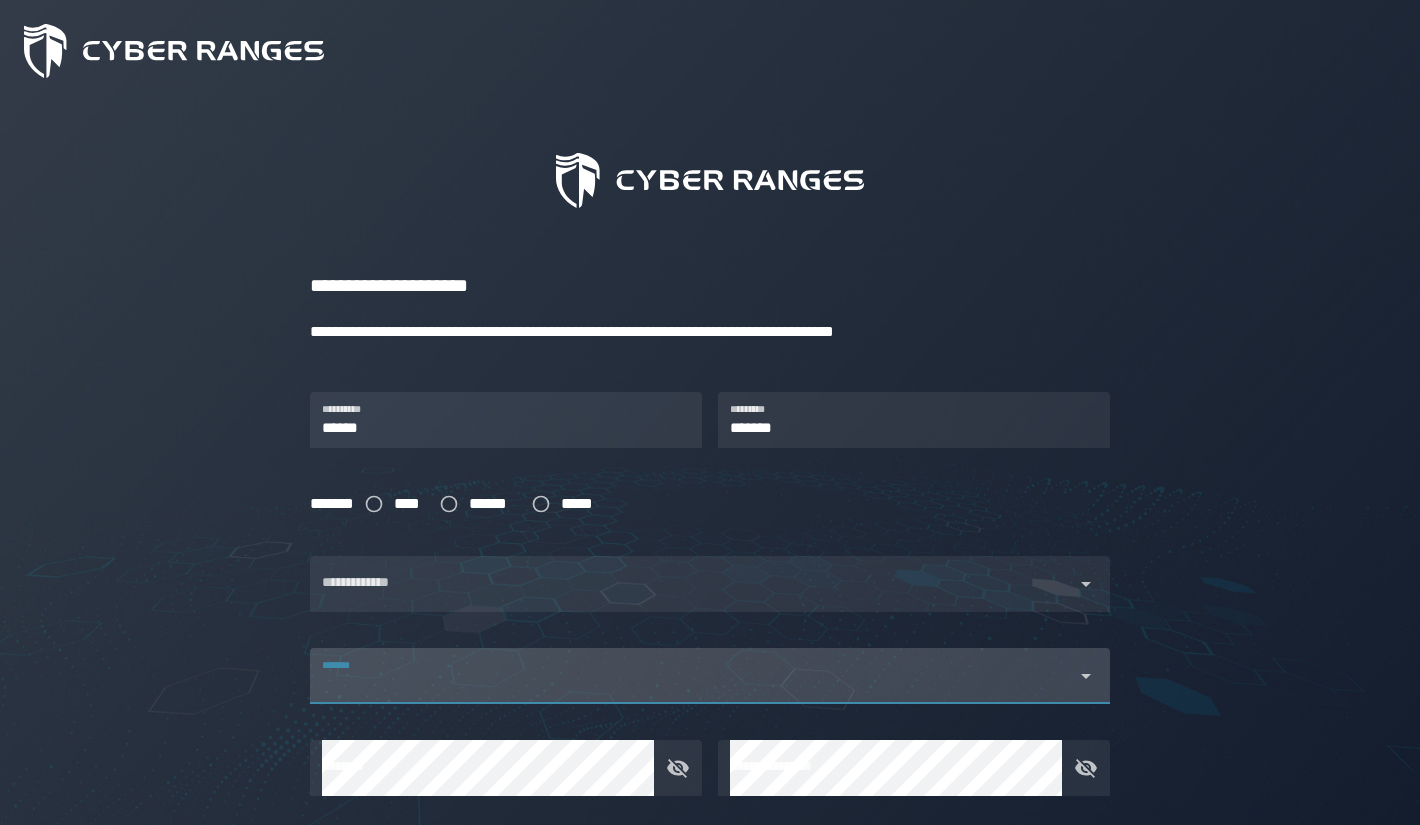 scroll, scrollTop: 100, scrollLeft: 0, axis: vertical 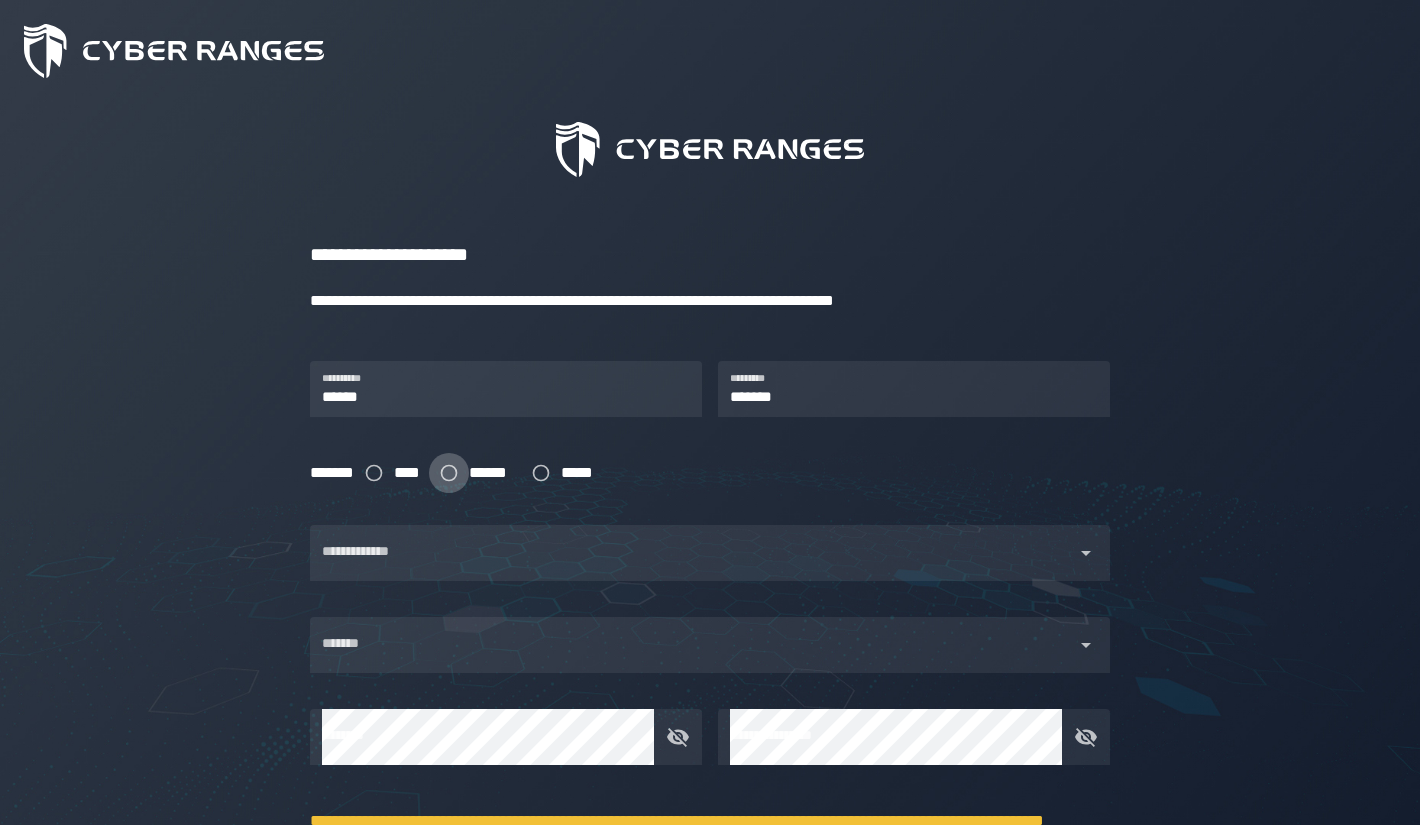 click 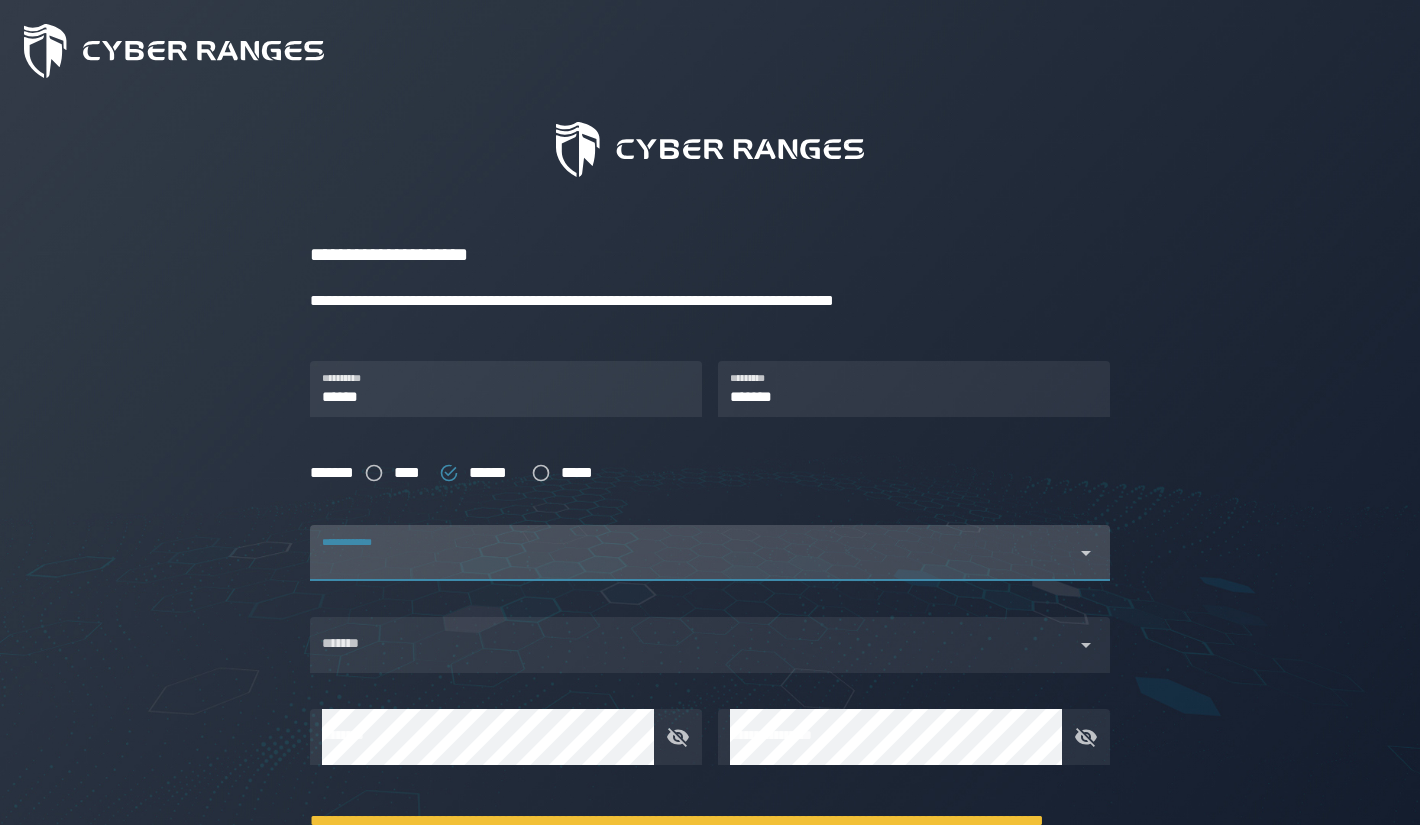 click at bounding box center (692, 565) 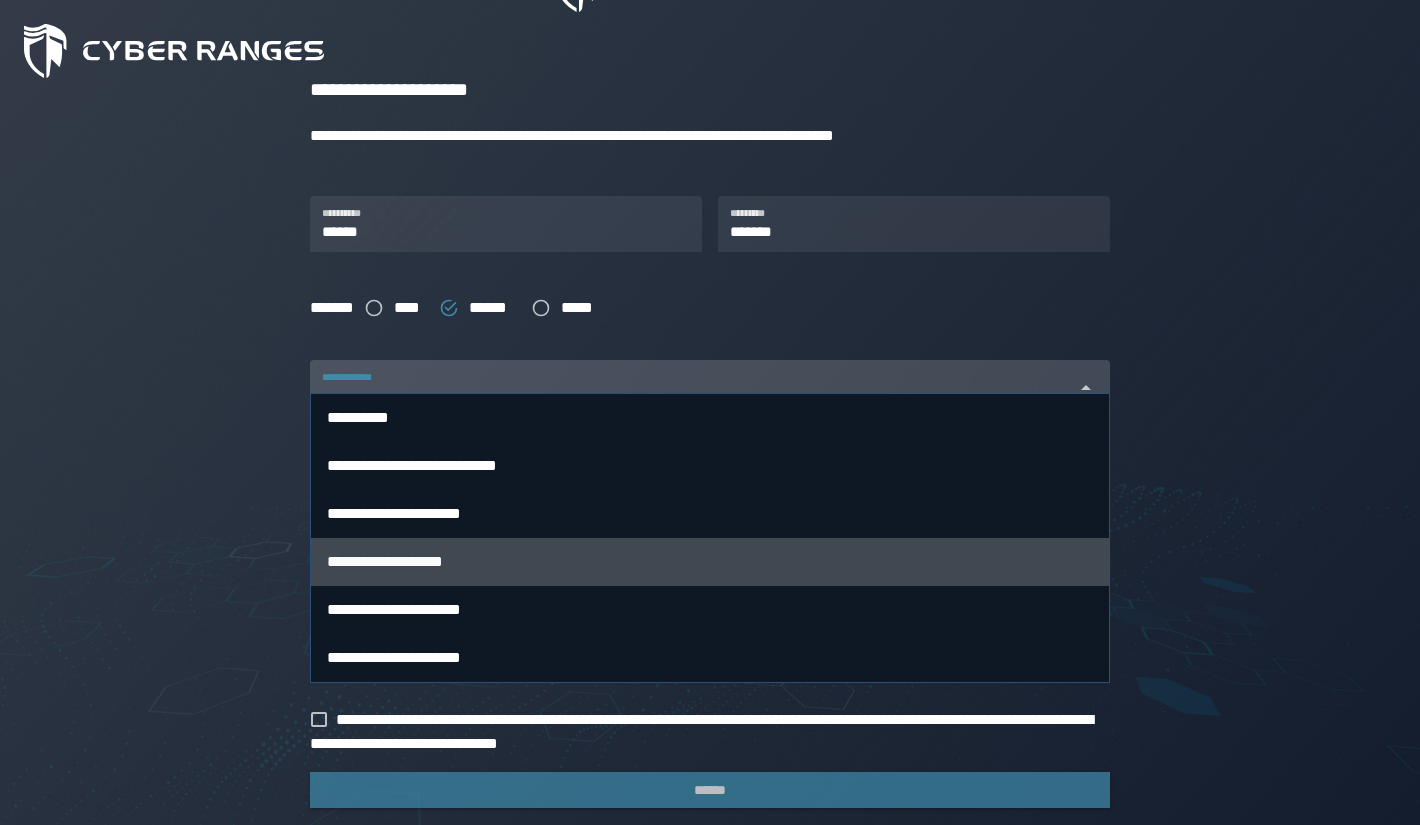 scroll, scrollTop: 300, scrollLeft: 0, axis: vertical 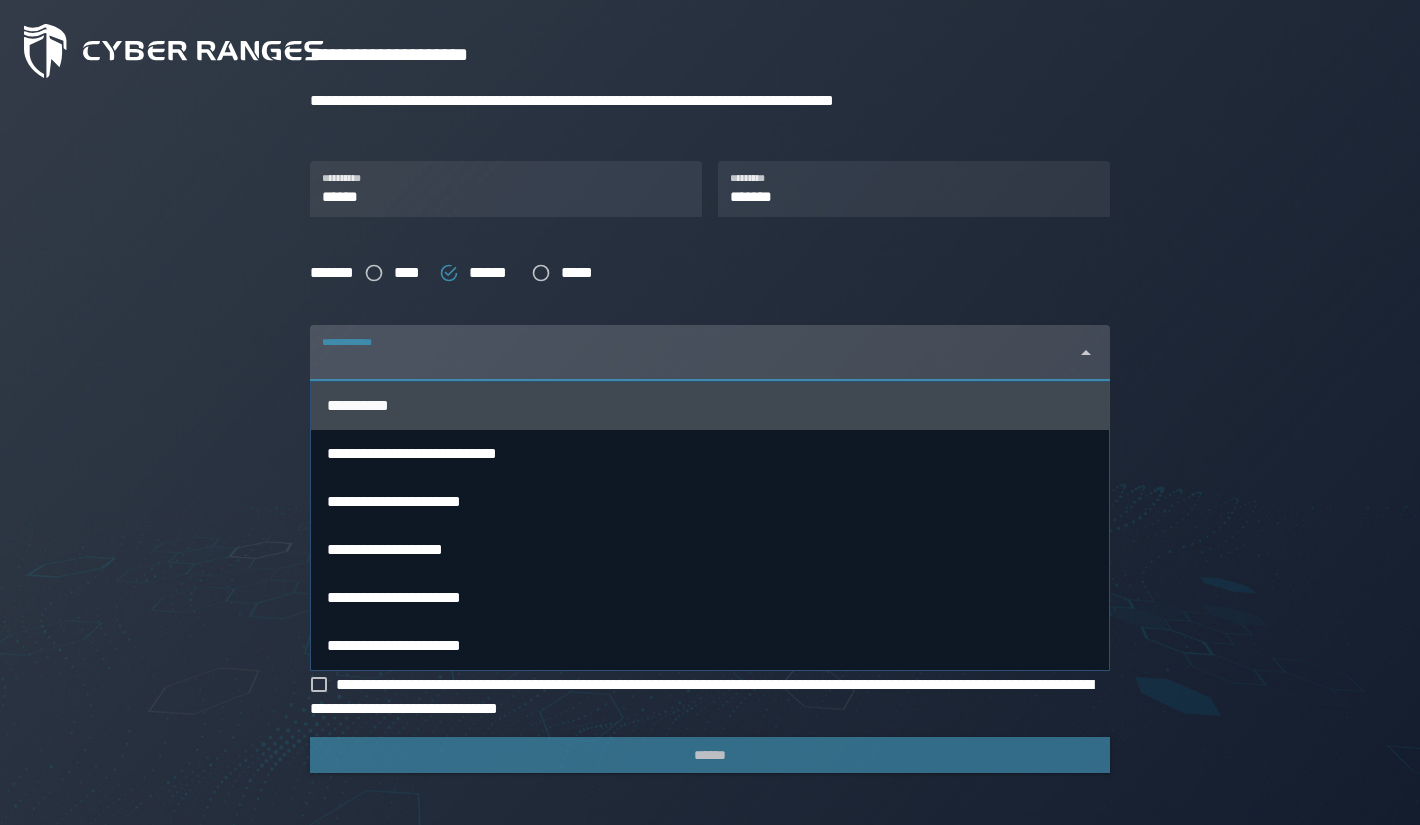 click on "**********" at bounding box center [358, 405] 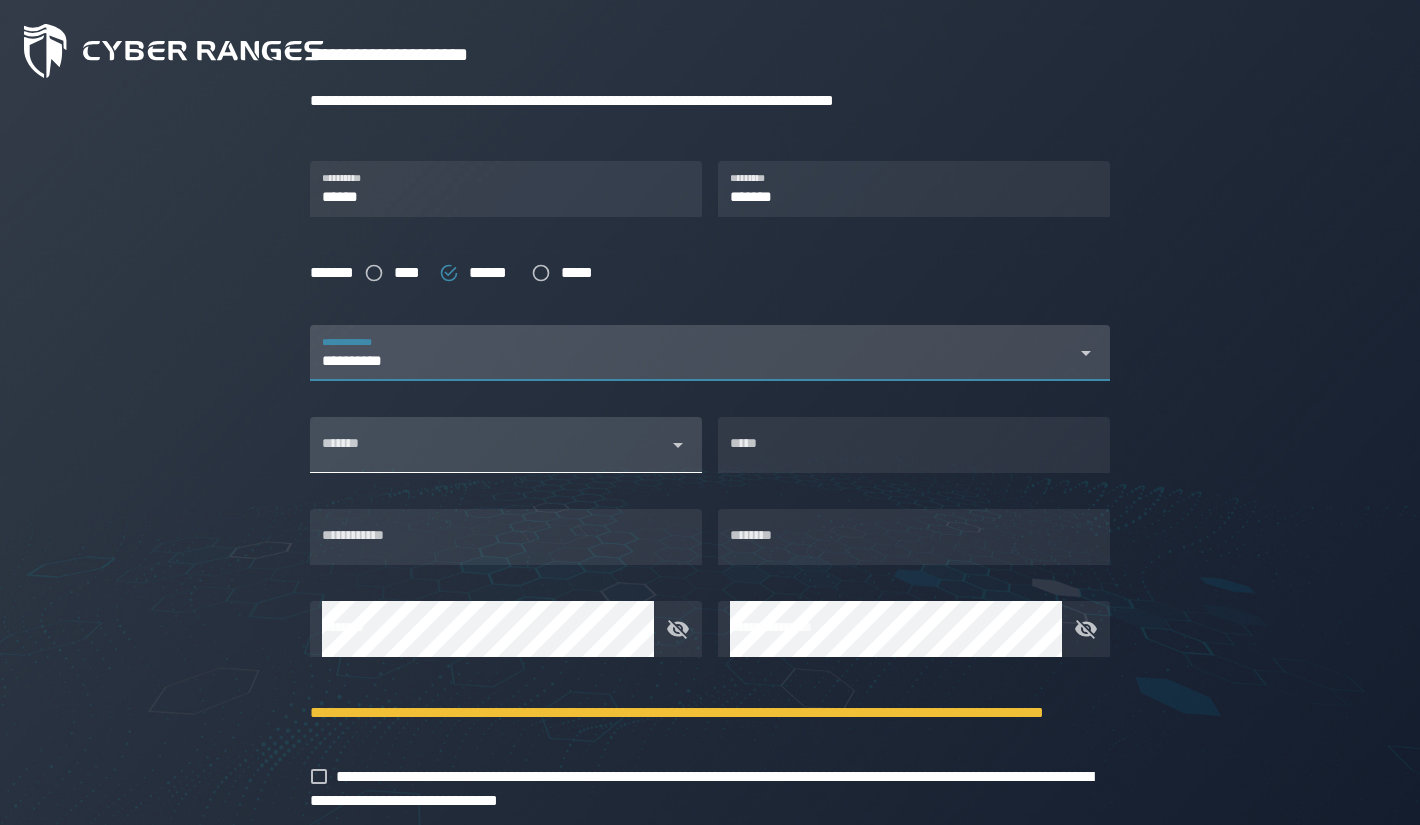 click 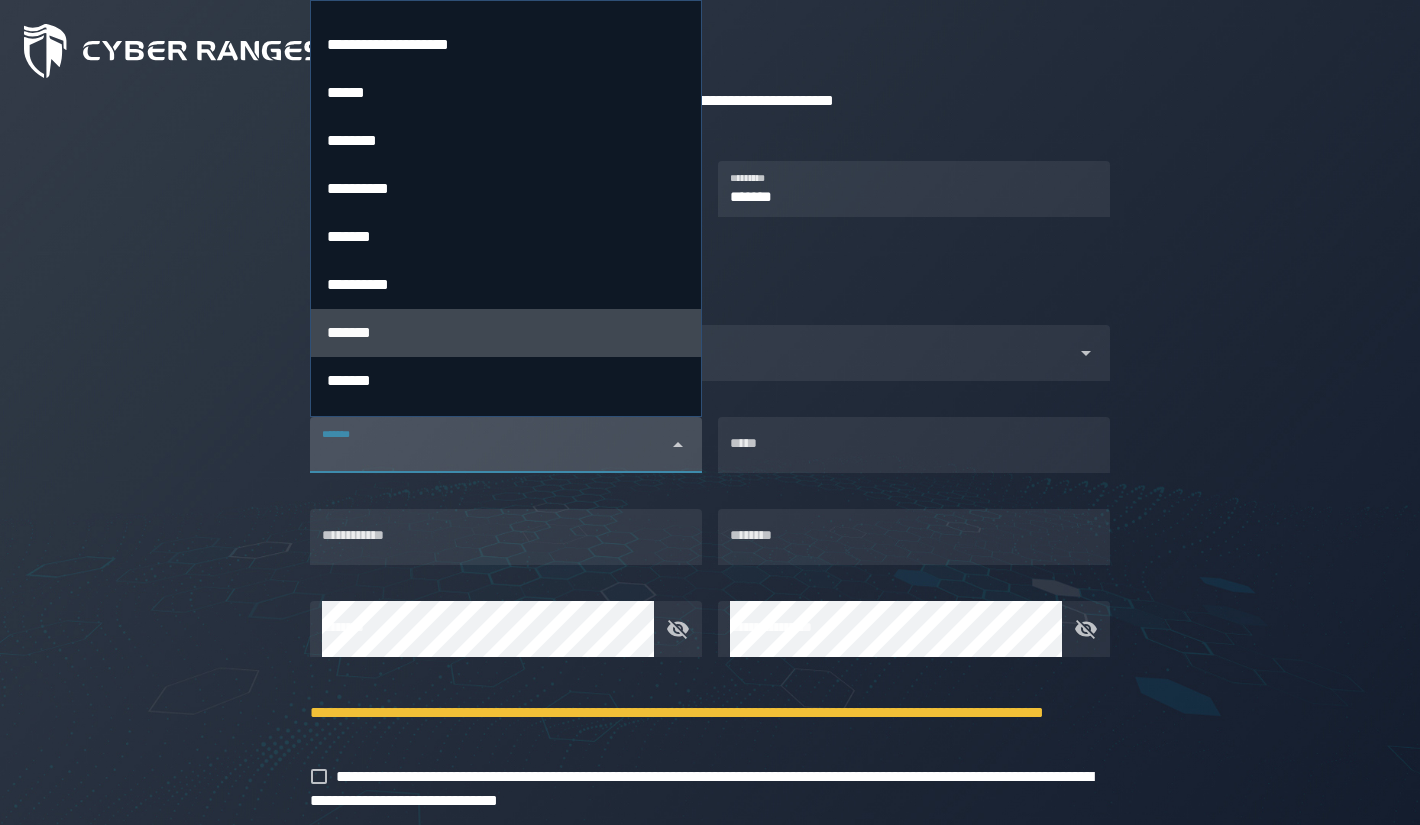 scroll, scrollTop: 6797, scrollLeft: 0, axis: vertical 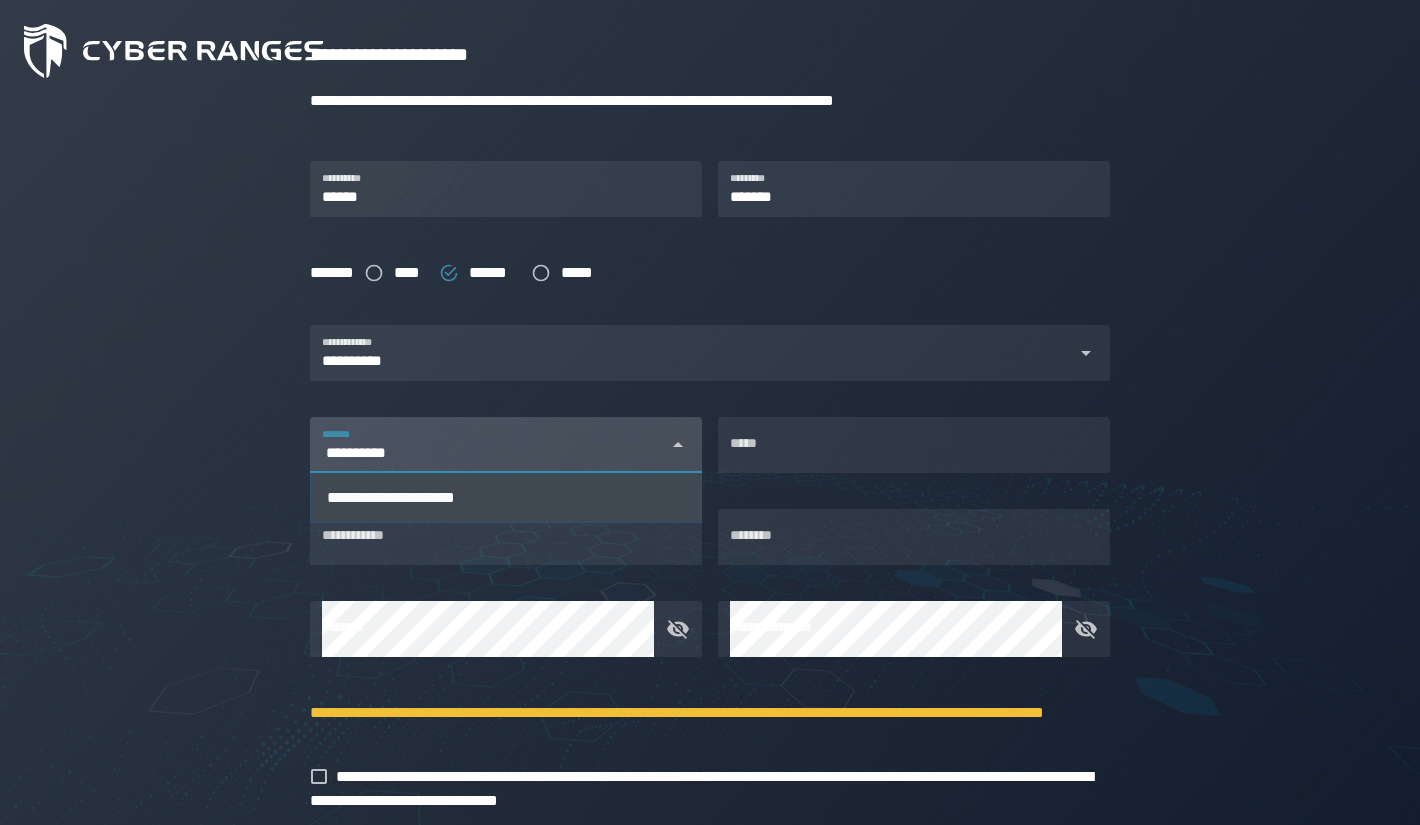 type on "**********" 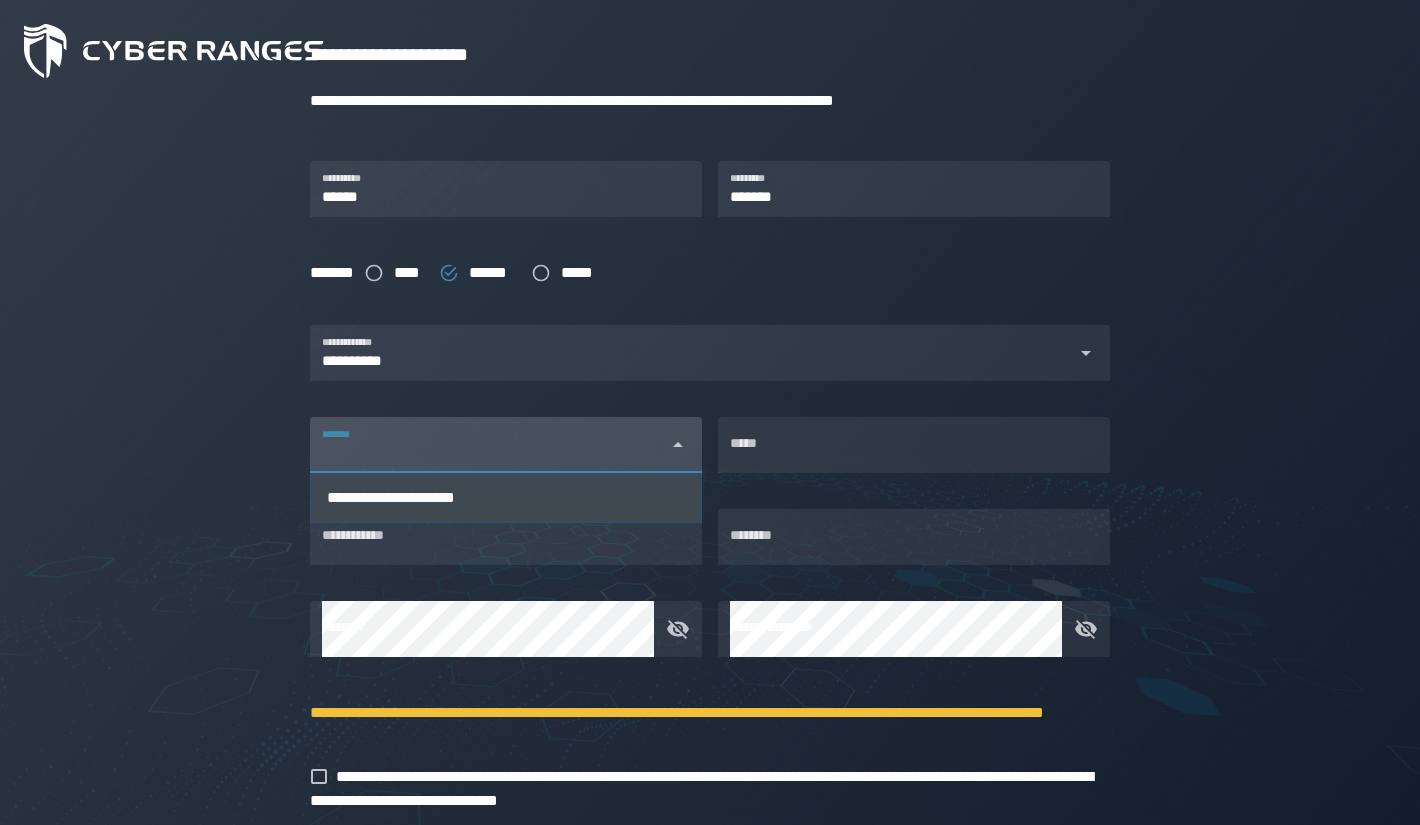 type on "*********" 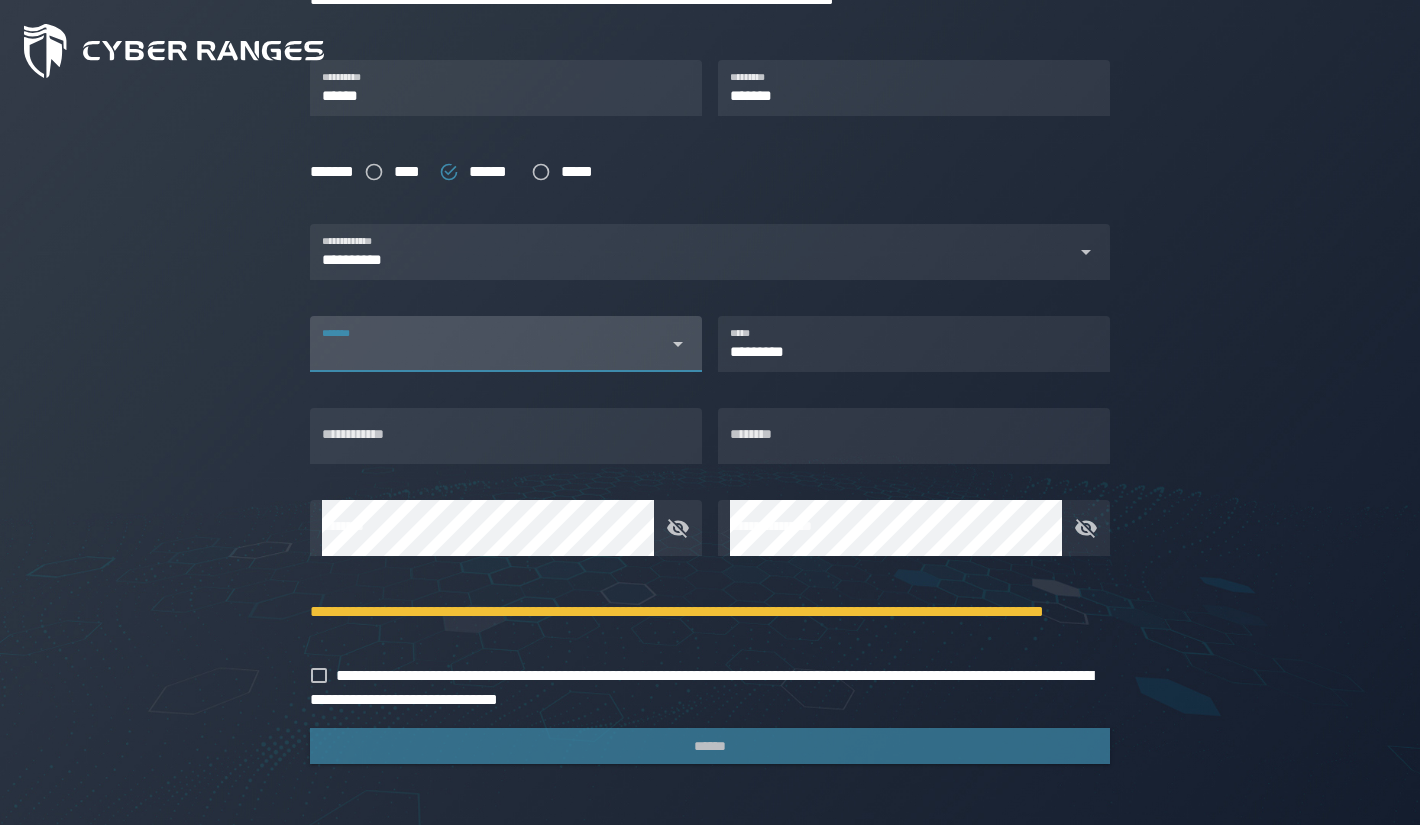 scroll, scrollTop: 404, scrollLeft: 0, axis: vertical 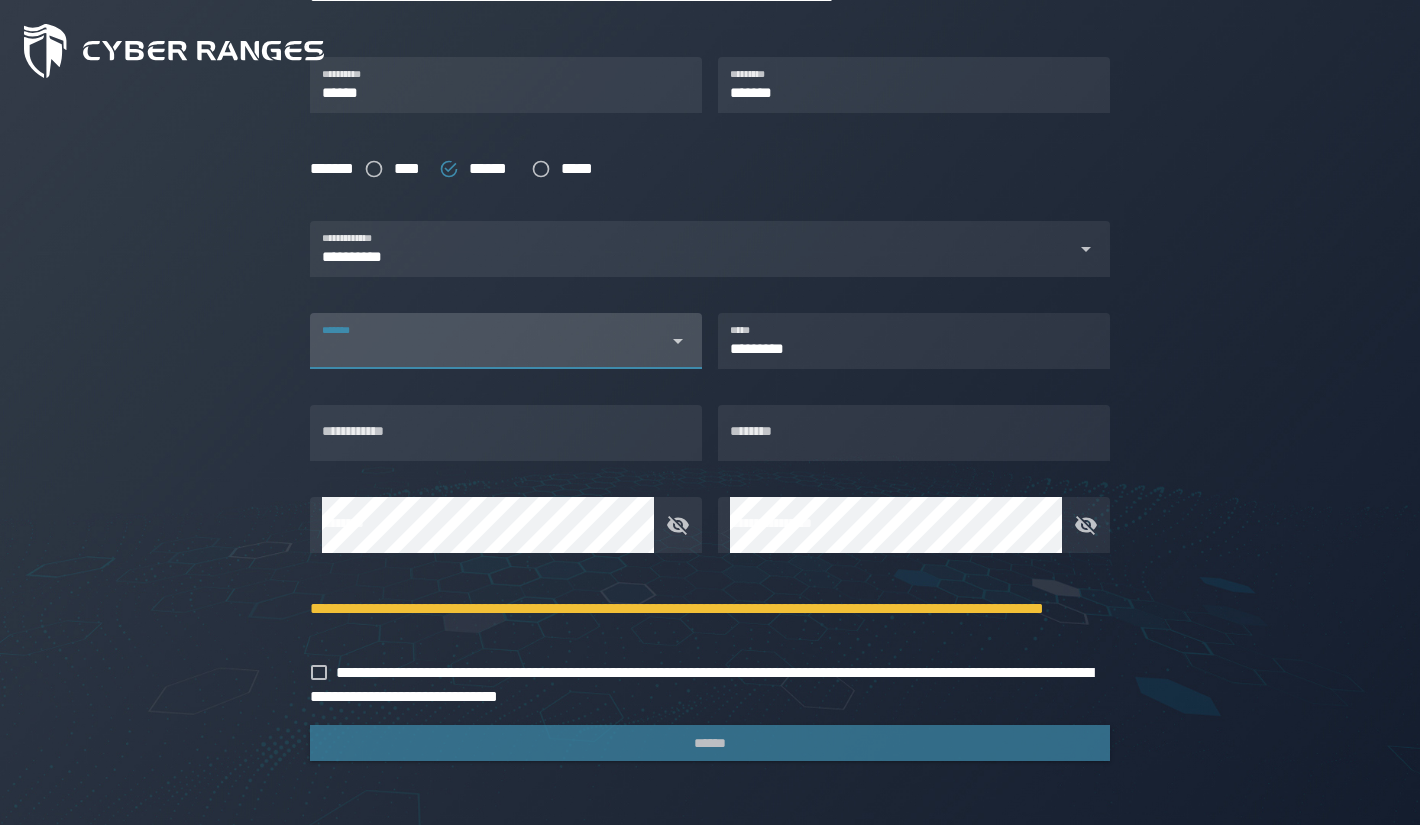 click on "*******" at bounding box center [488, 341] 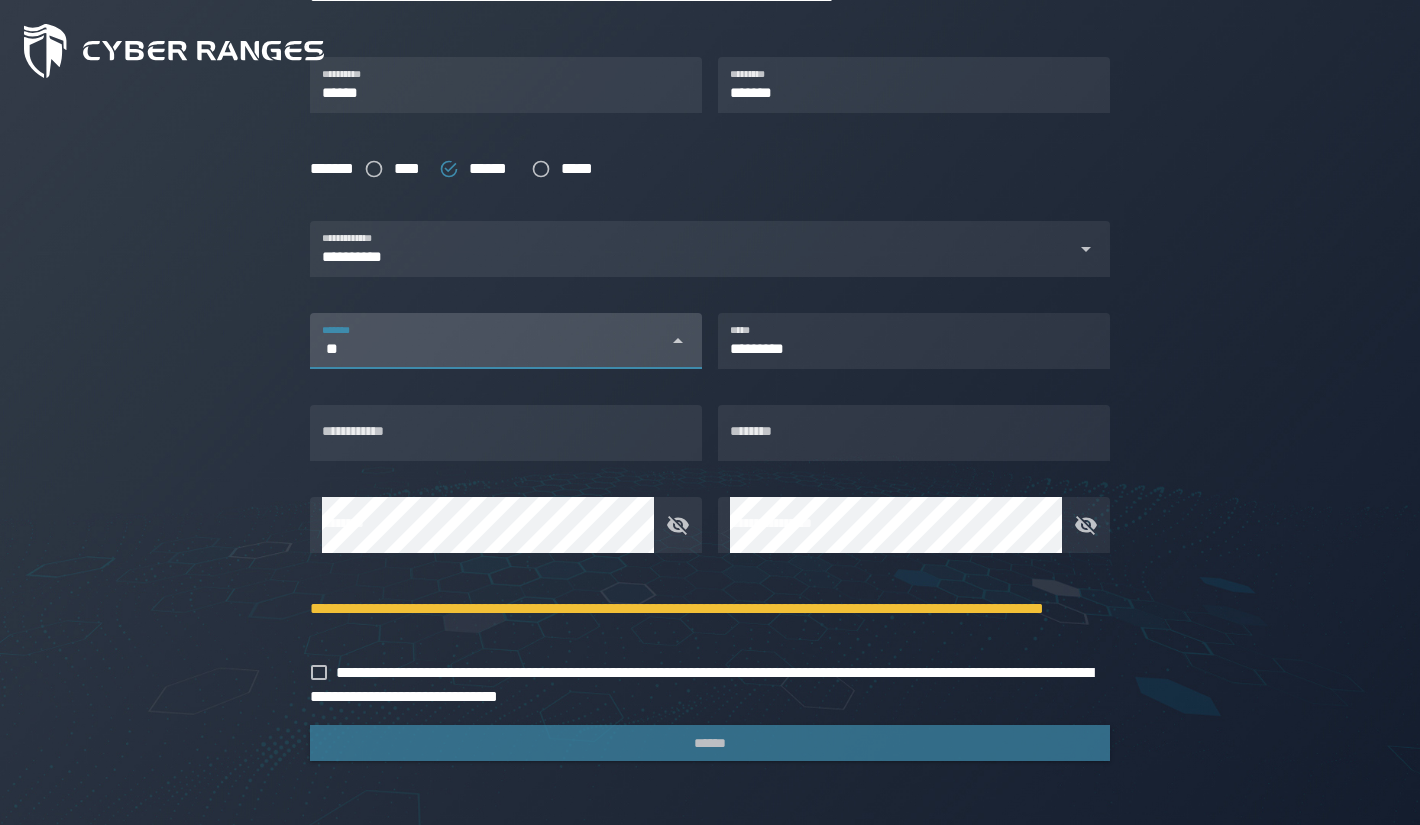 type on "*" 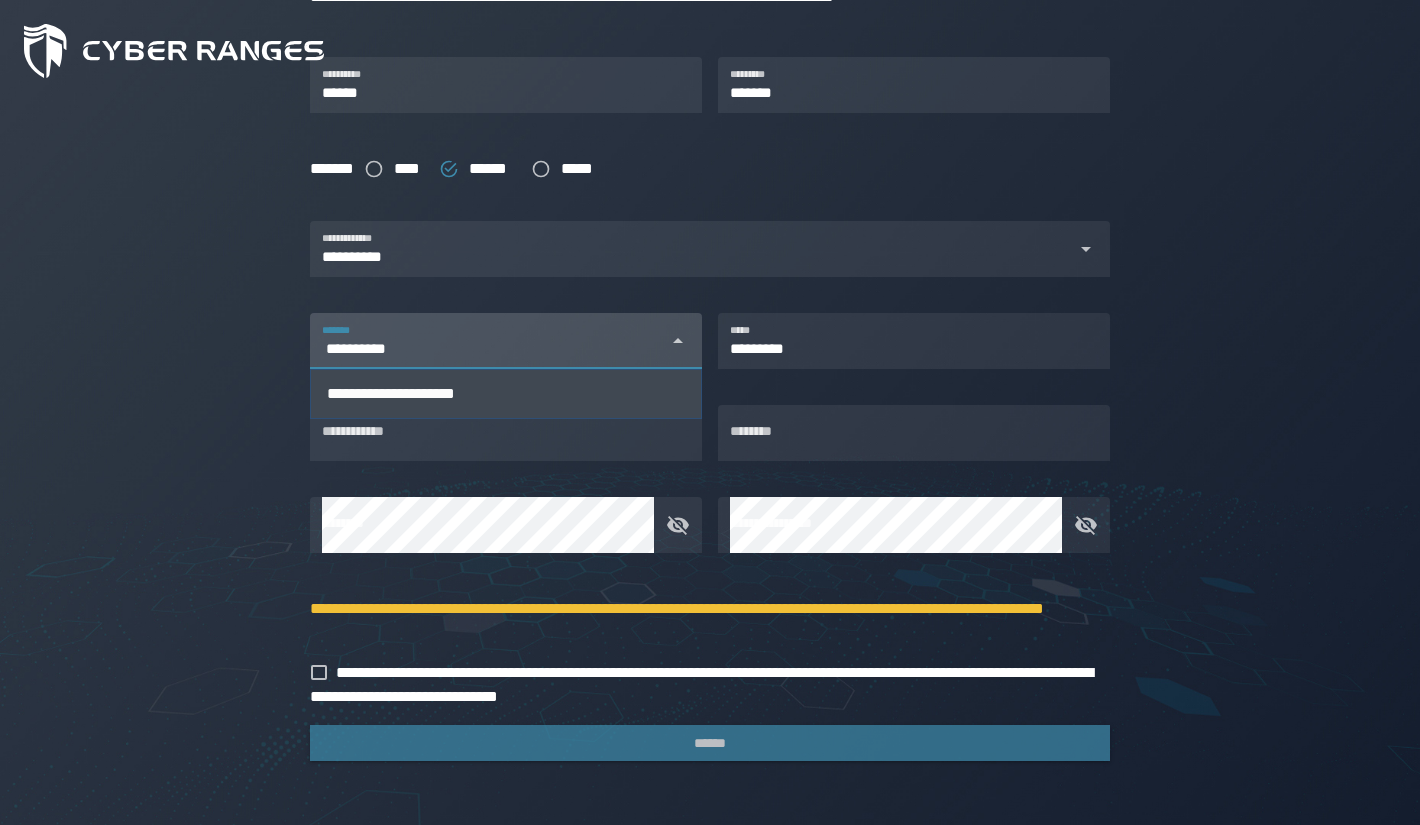 click on "**********" at bounding box center [488, 349] 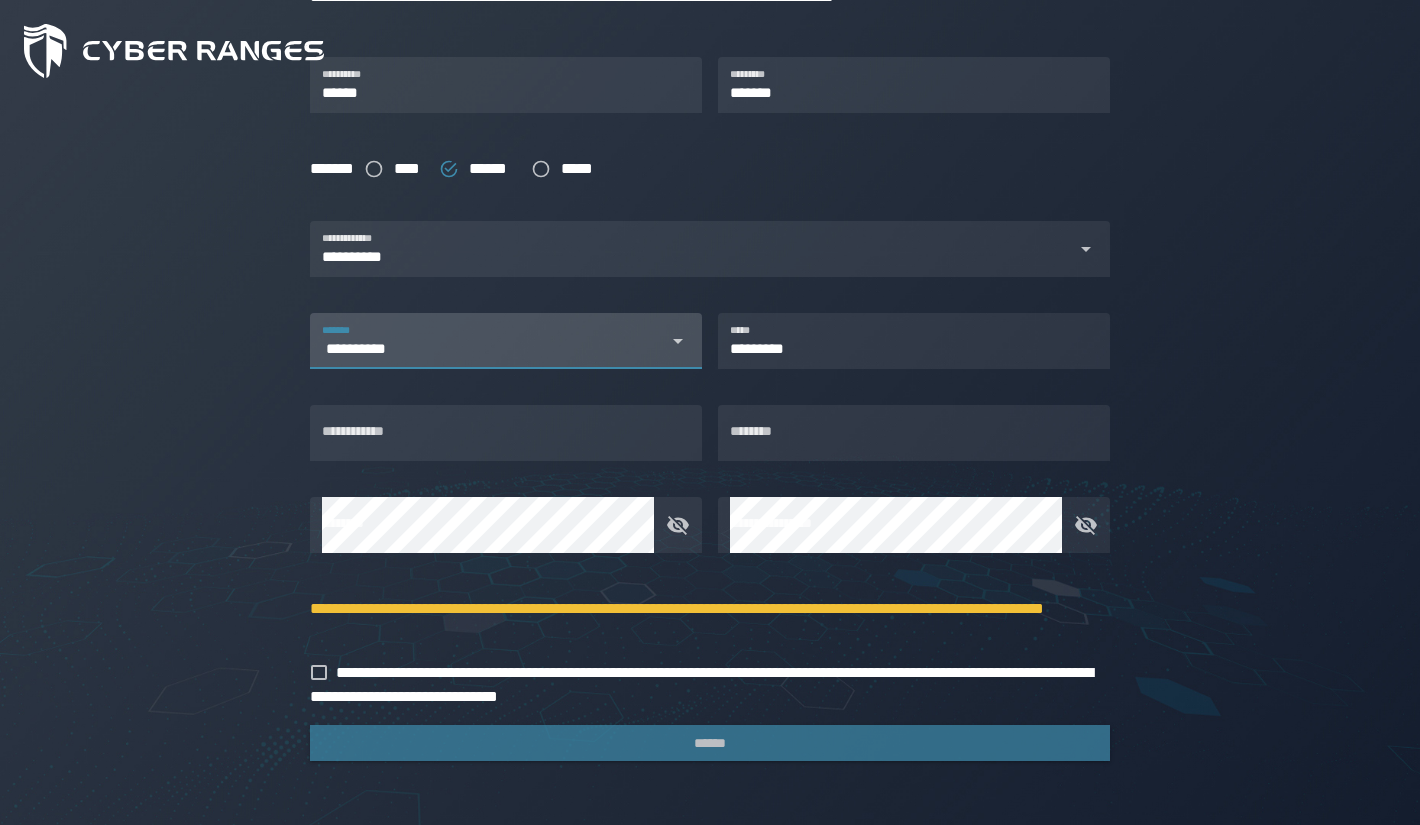 click on "**********" at bounding box center (488, 349) 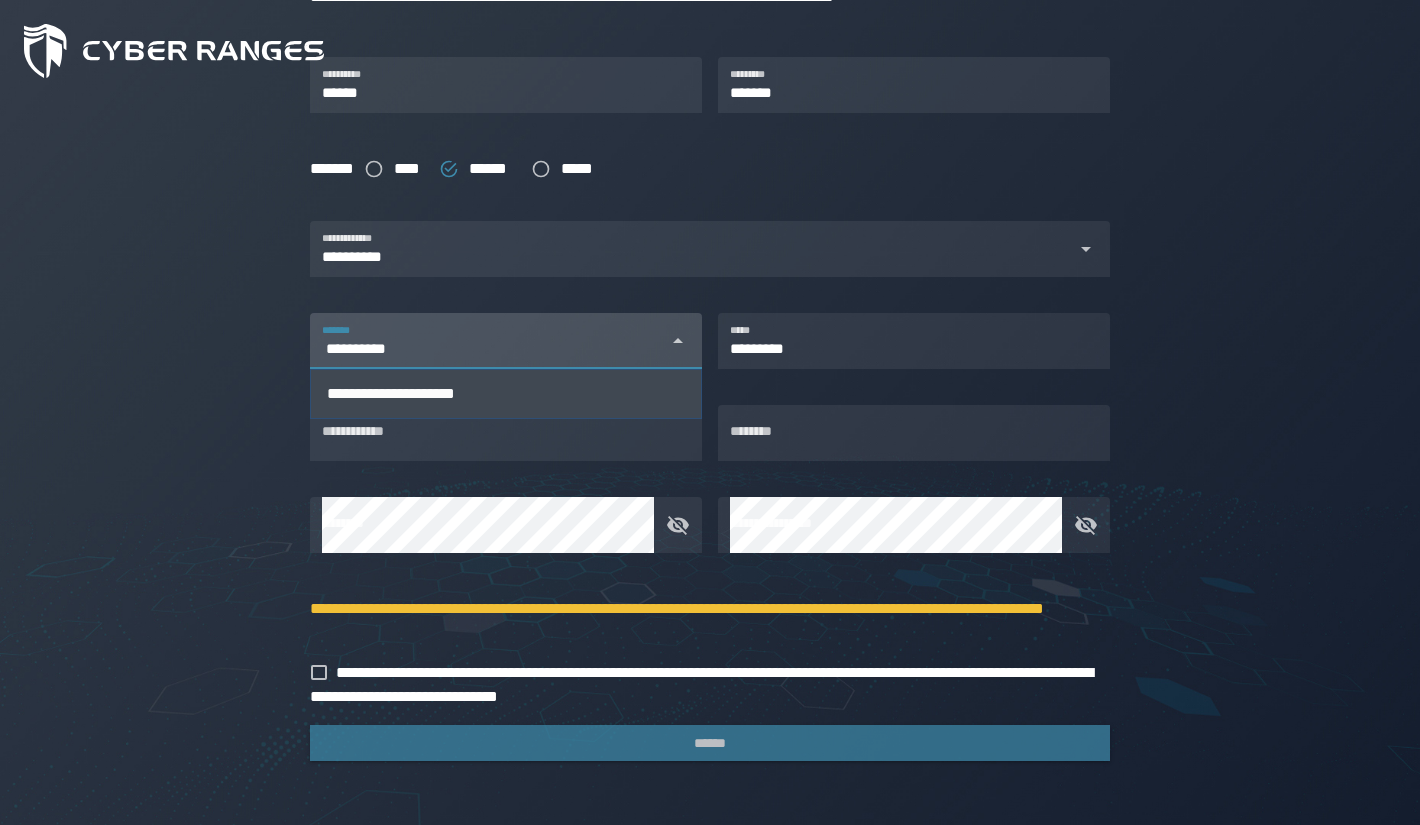 click on "**********" at bounding box center (488, 349) 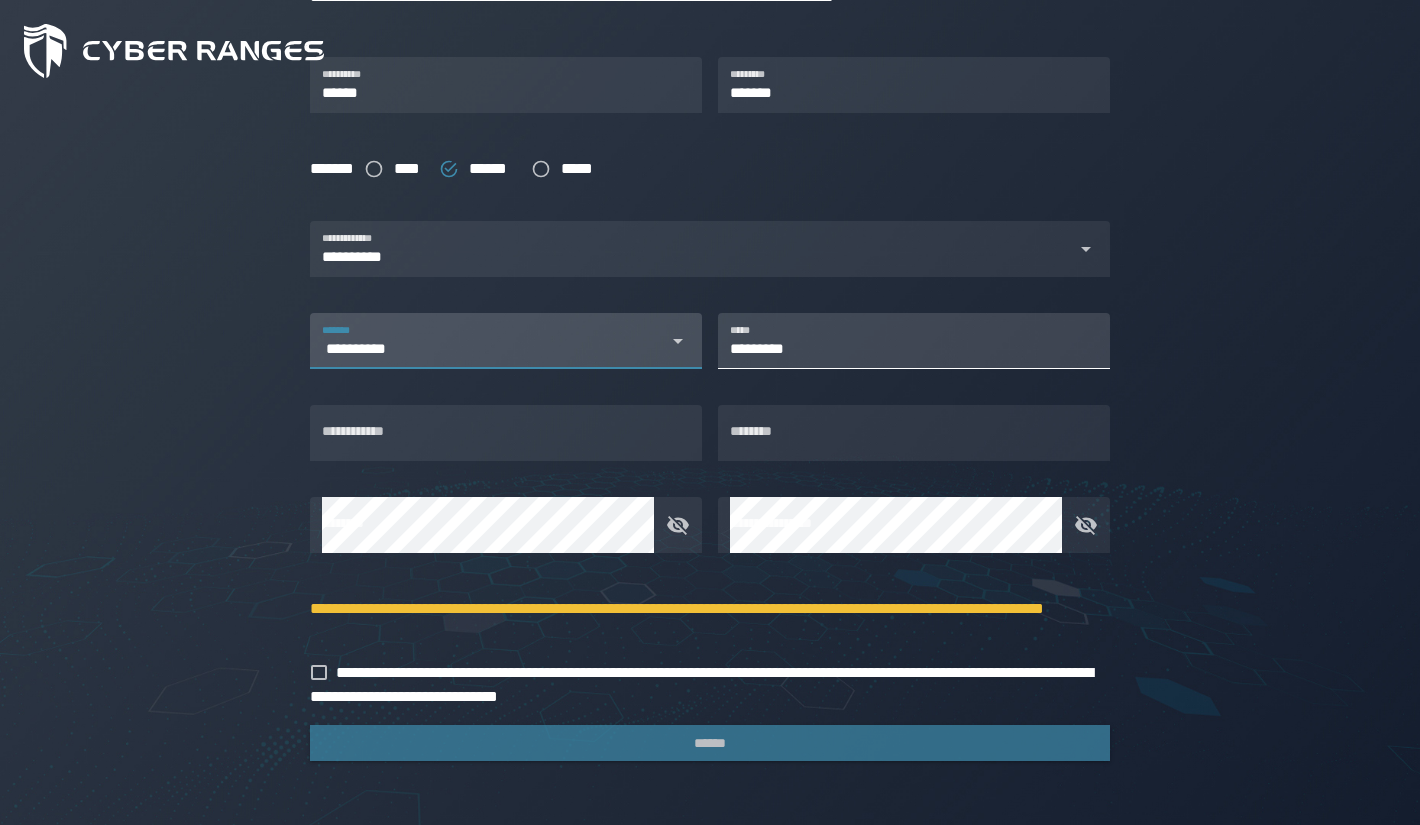 type on "**********" 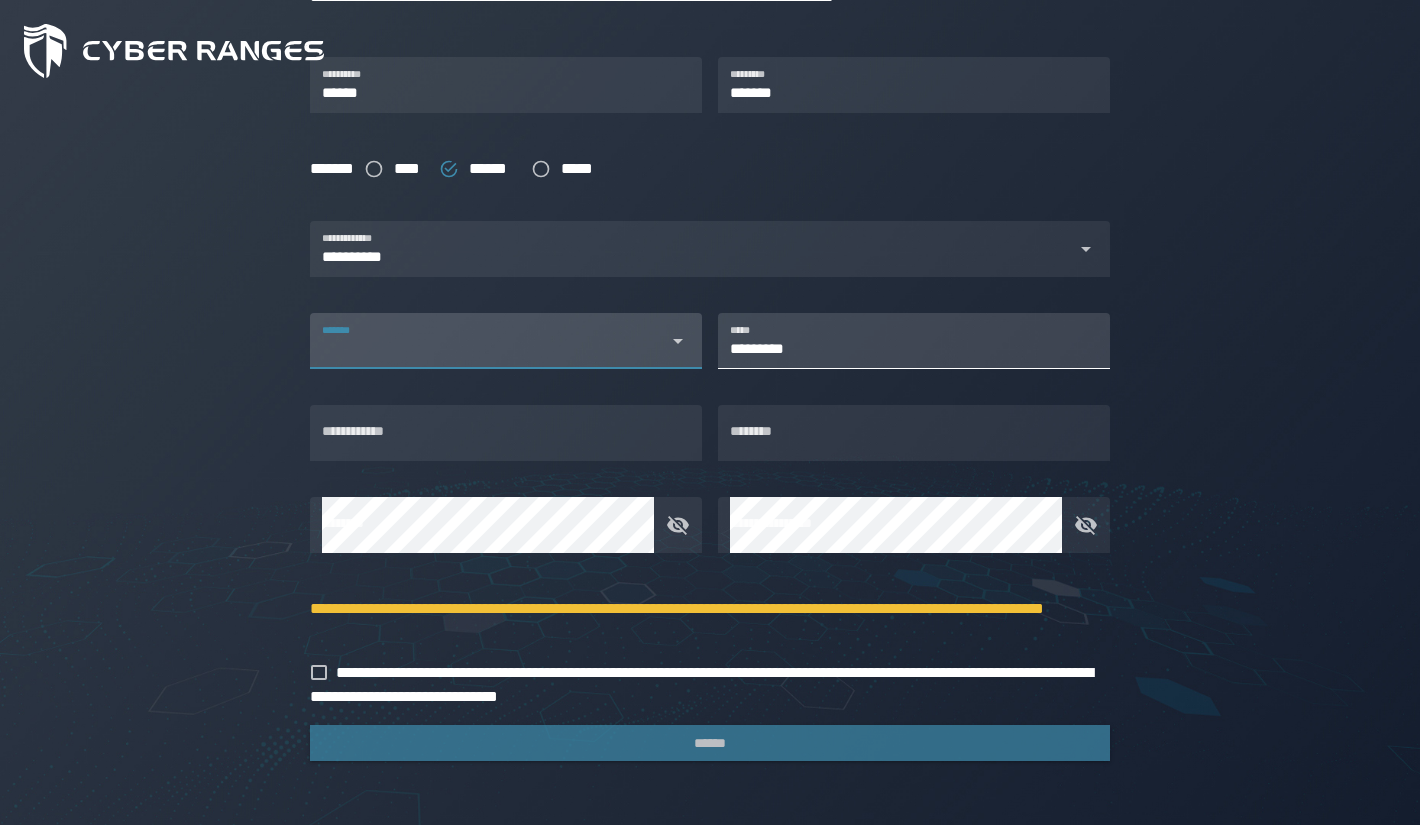 click on "*********" at bounding box center (914, 341) 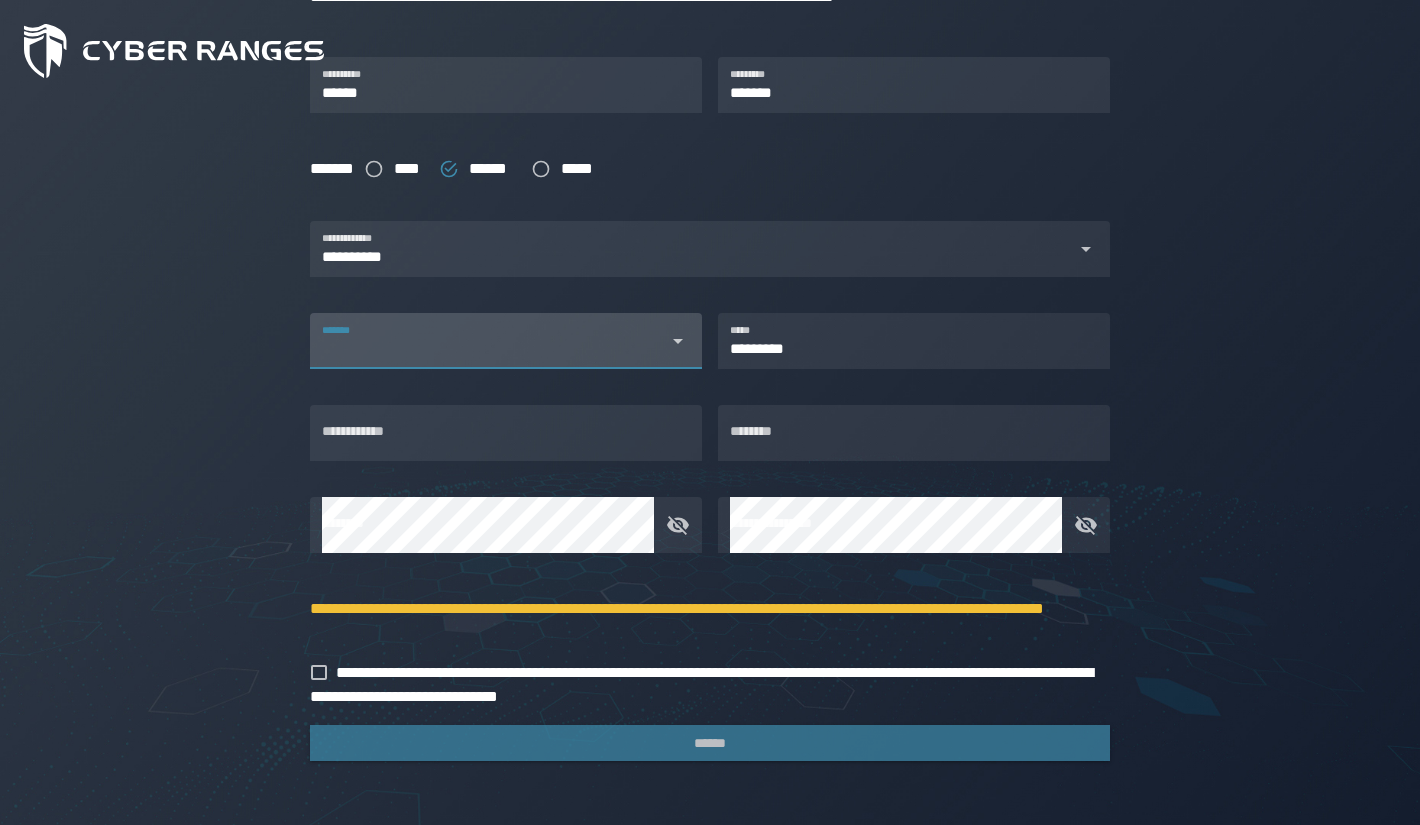 click on "*******" at bounding box center [488, 349] 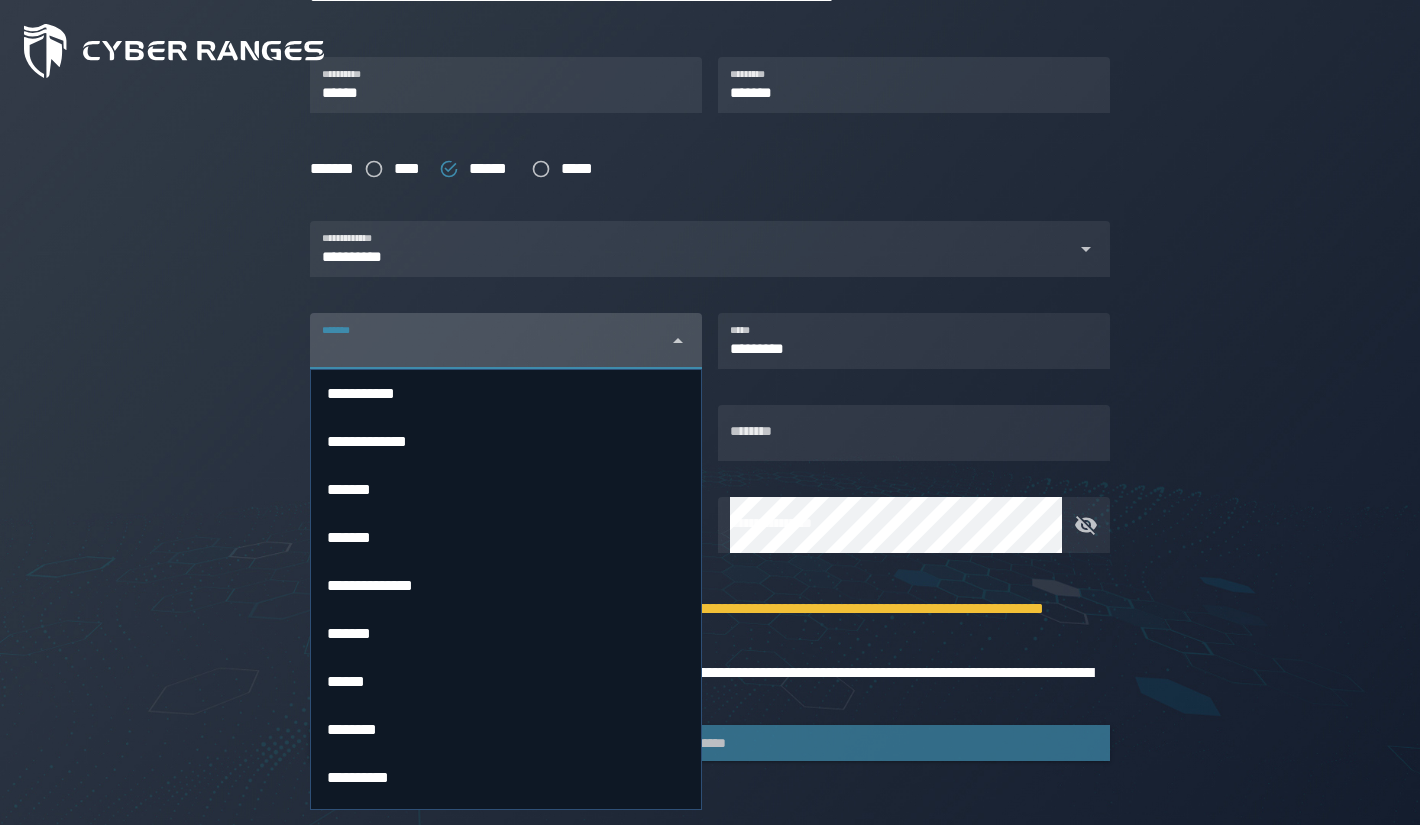 type on "**********" 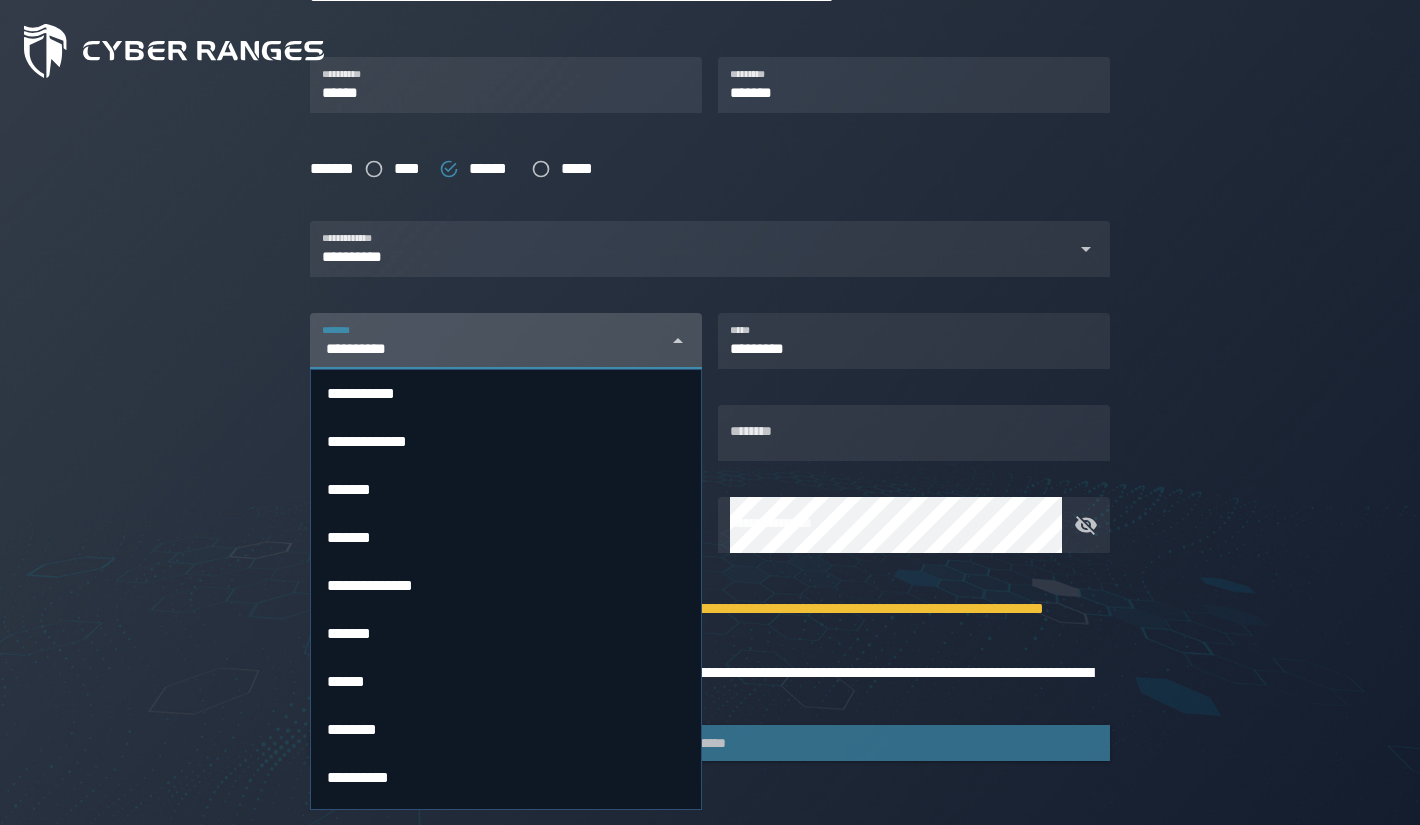type 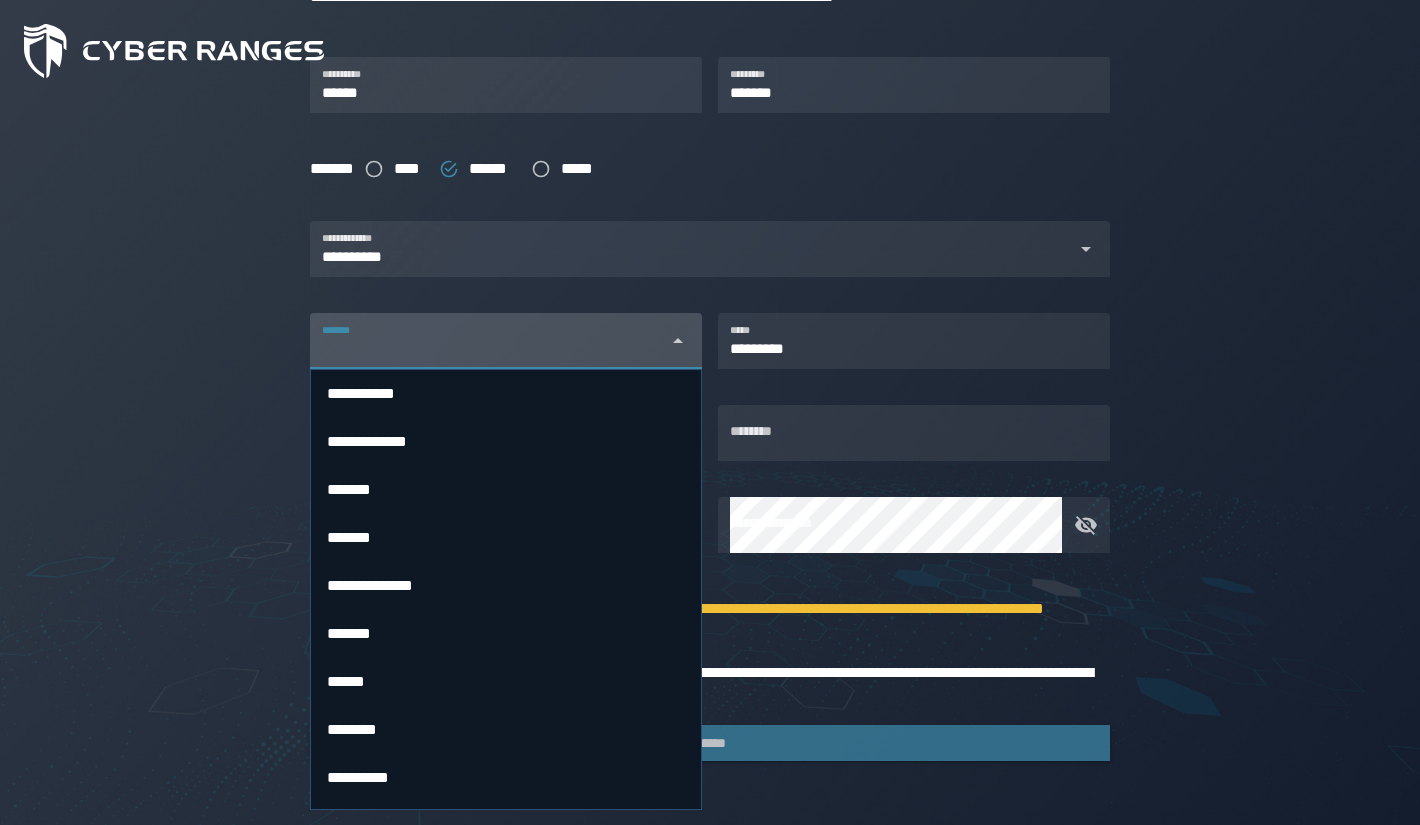 type on "**********" 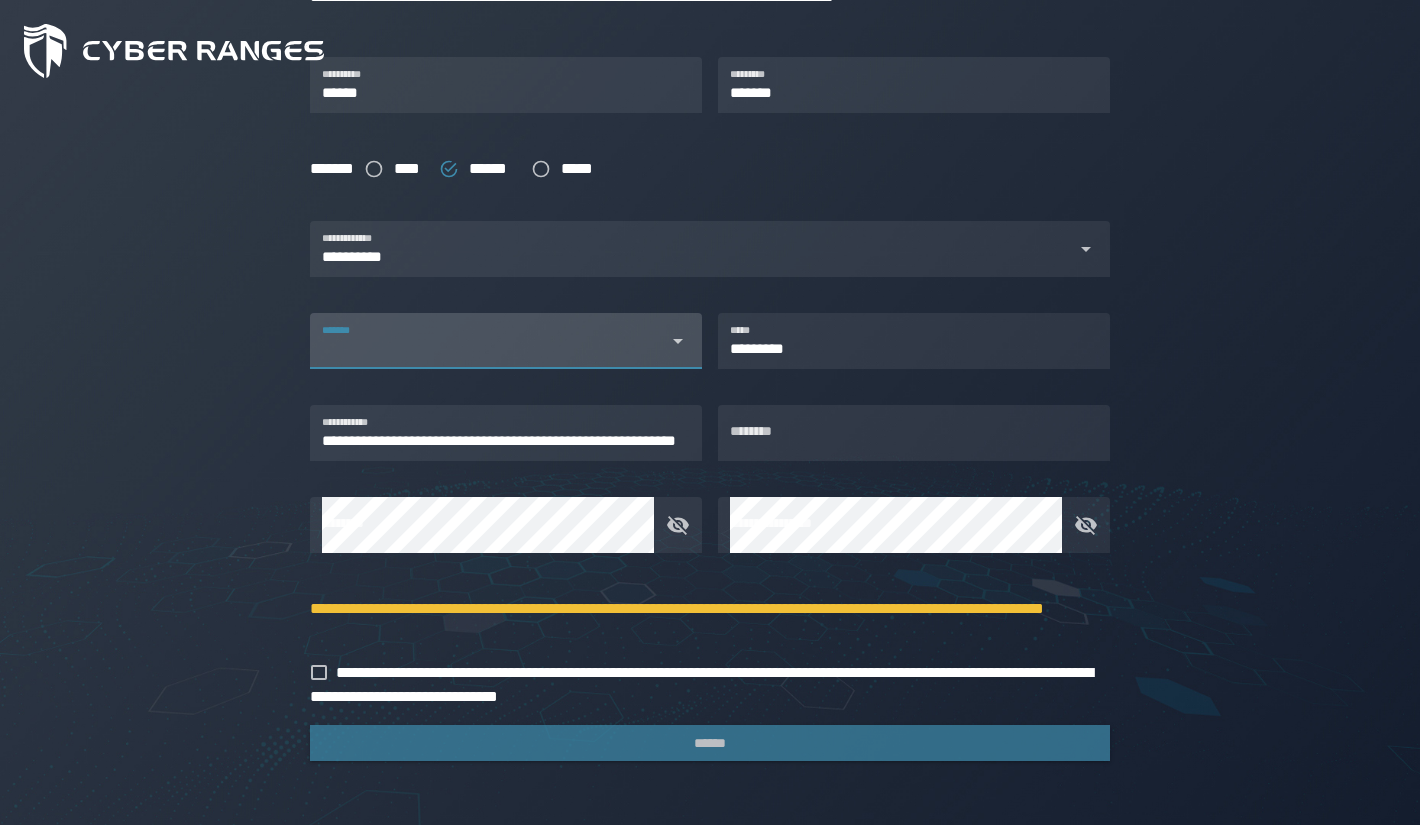 click on "*******" at bounding box center [488, 349] 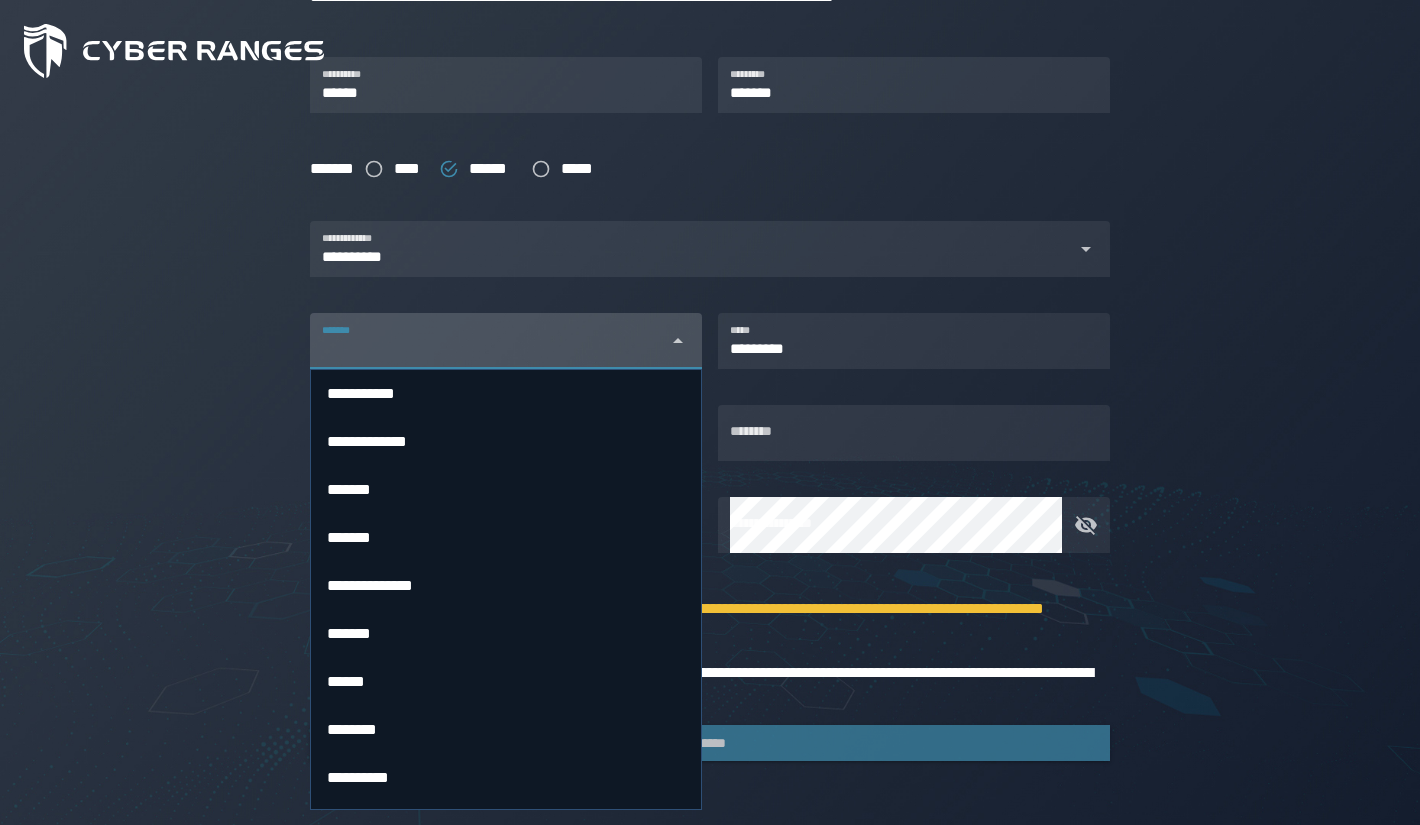 type on "**********" 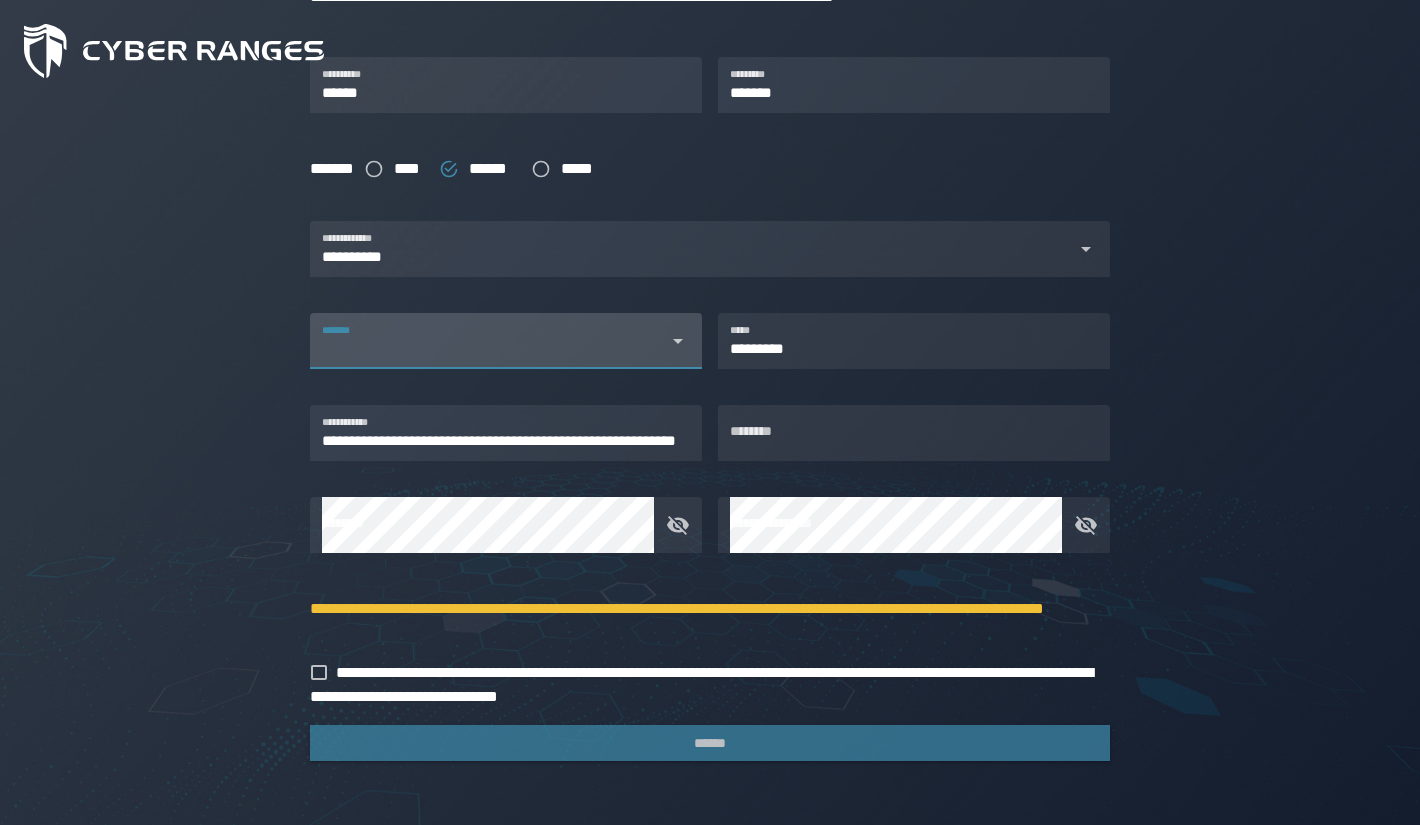 click on "*******" at bounding box center [488, 349] 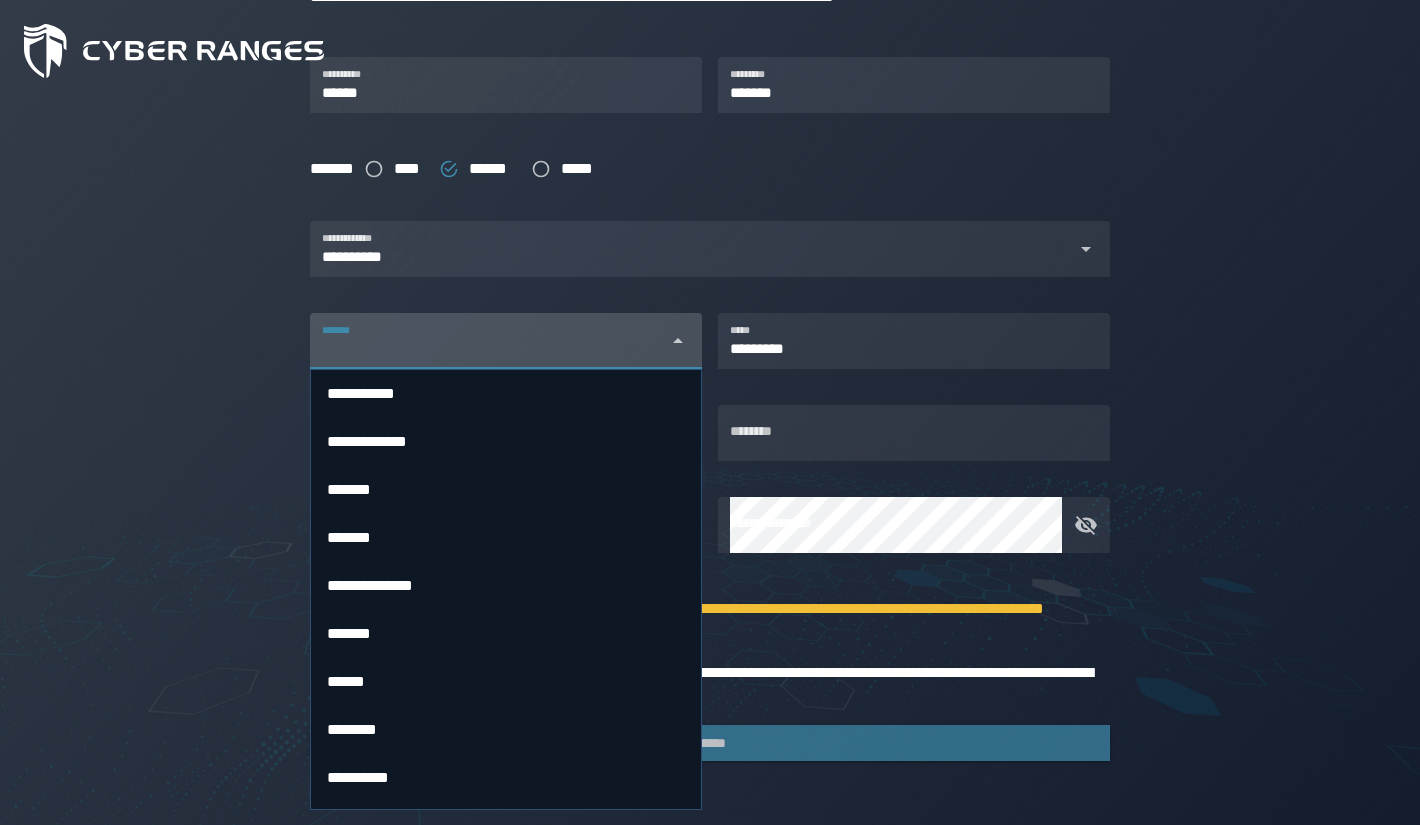 type on "**********" 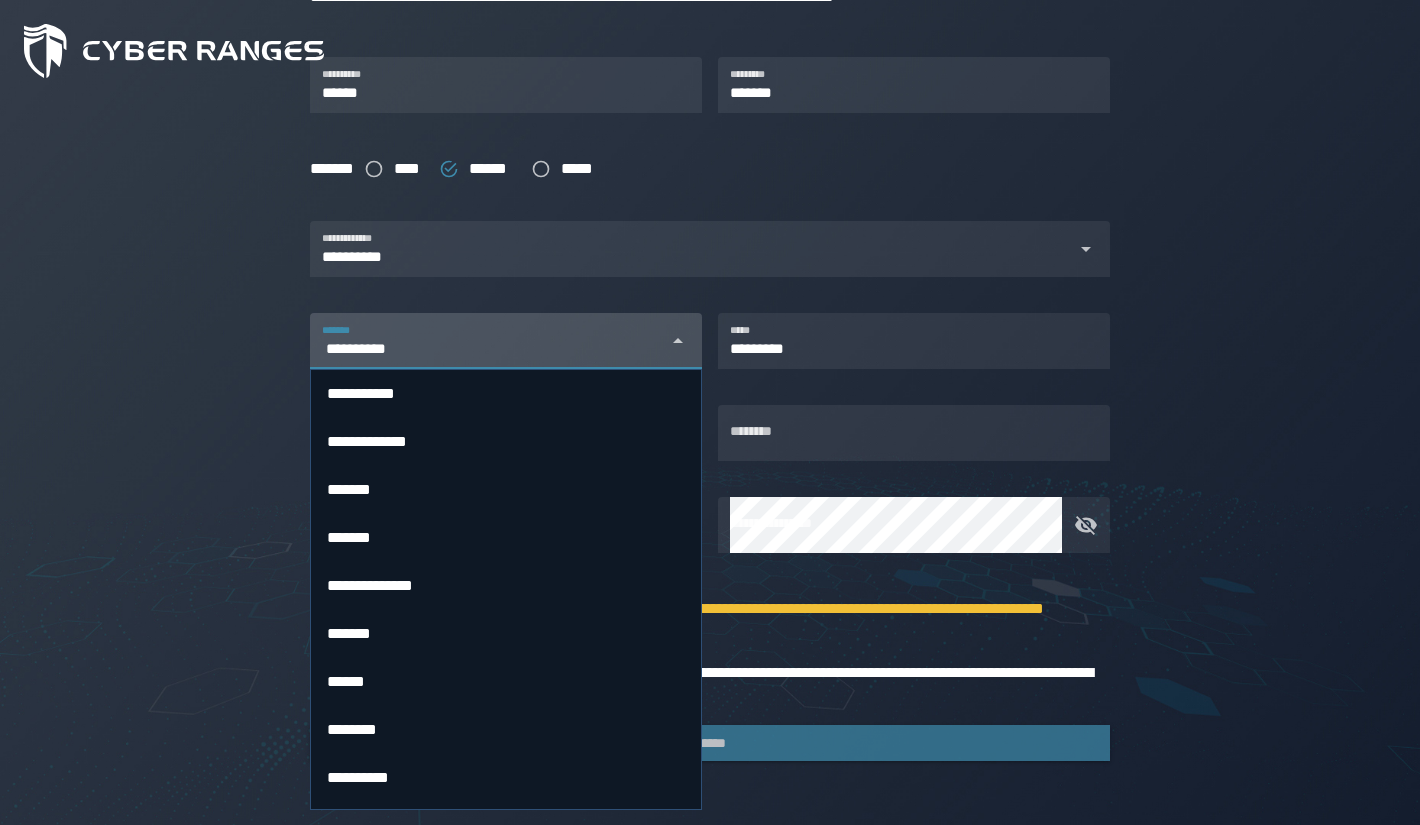 type 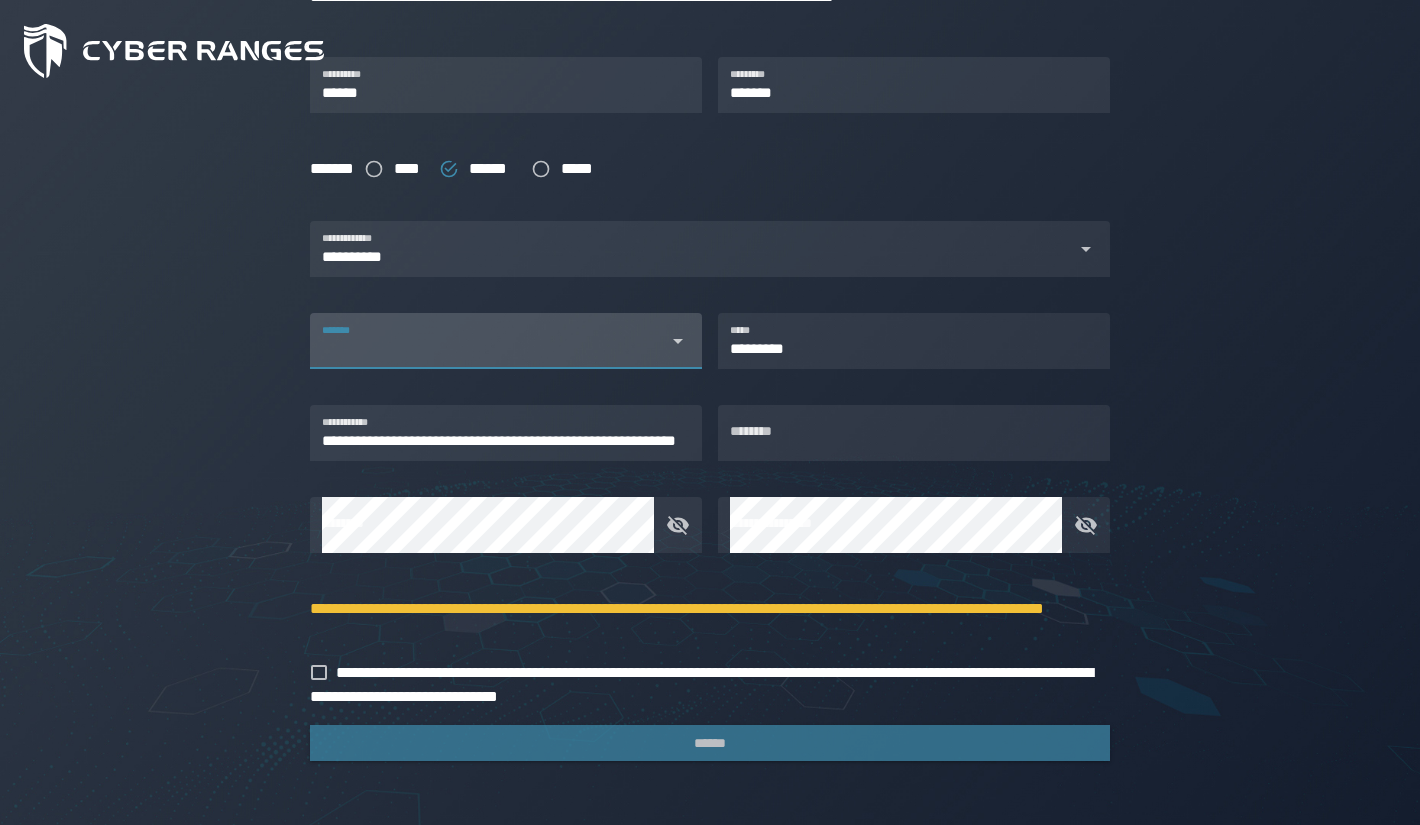 click on "*******" at bounding box center (488, 349) 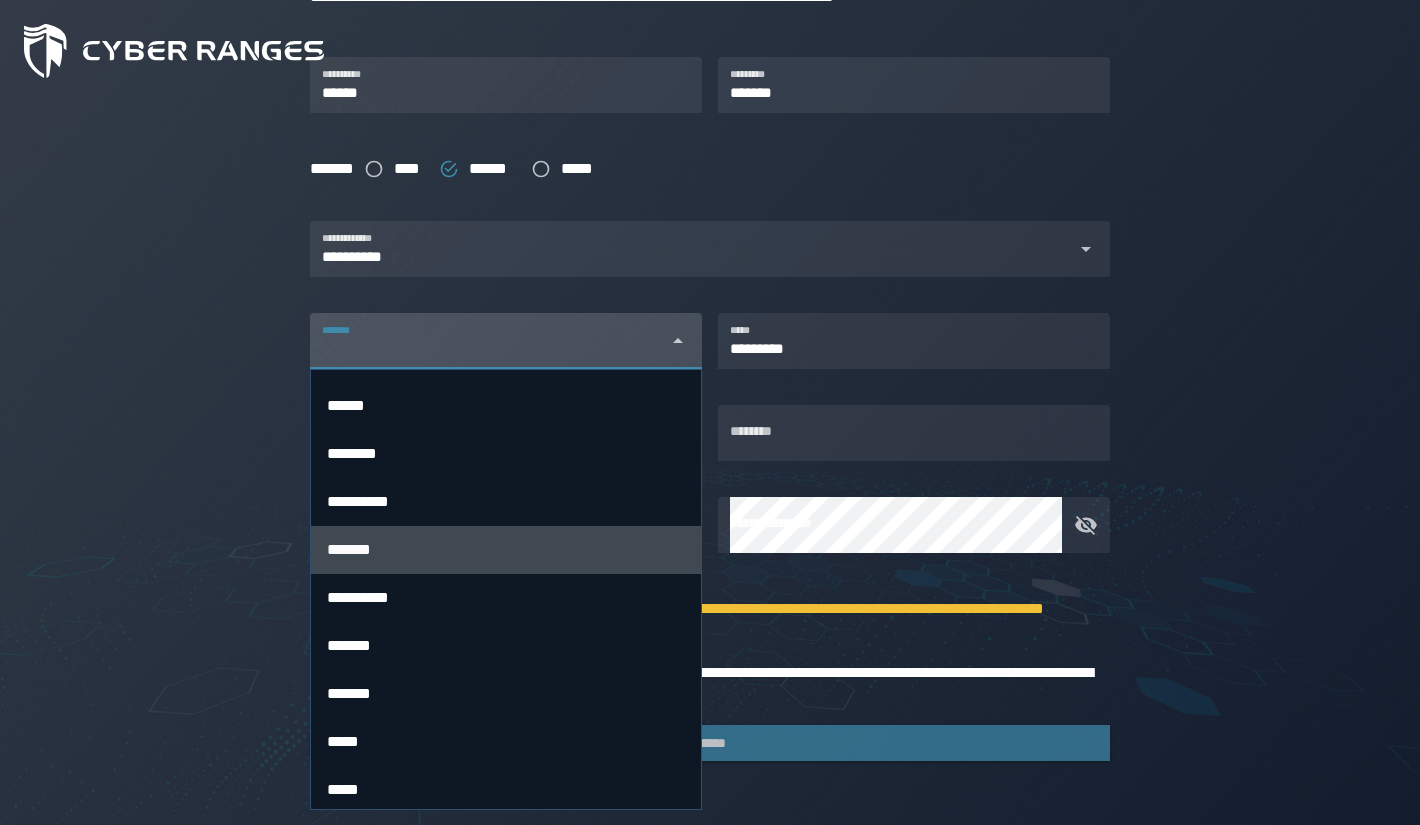scroll, scrollTop: 6800, scrollLeft: 0, axis: vertical 